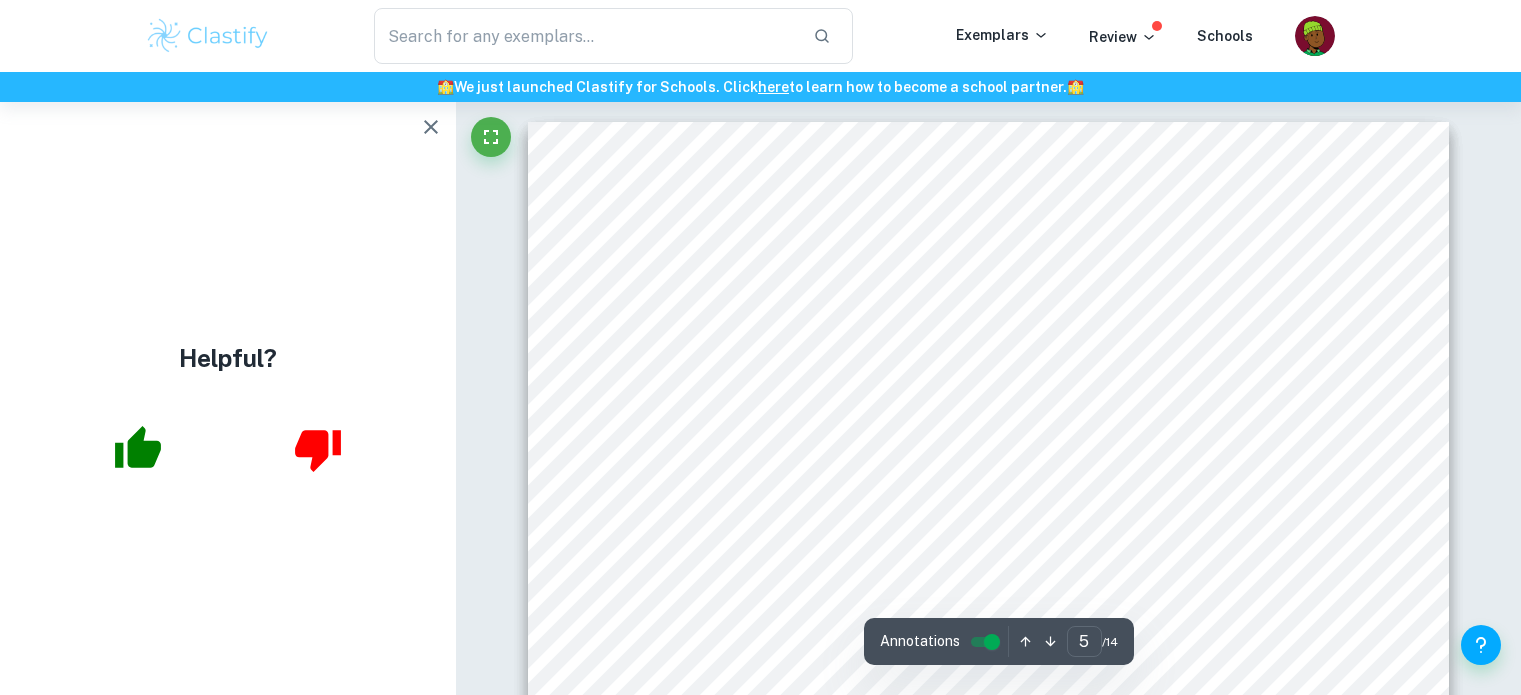 scroll, scrollTop: 5900, scrollLeft: 0, axis: vertical 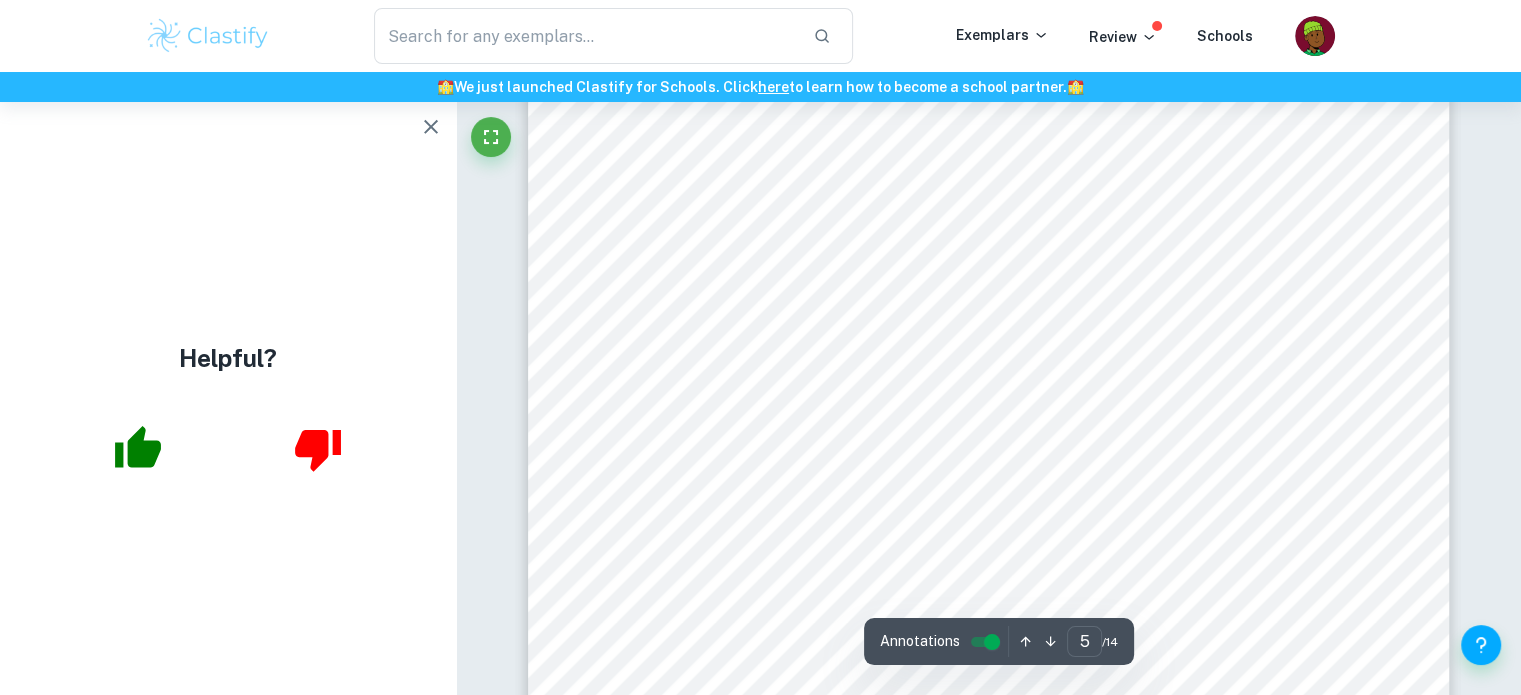 click on "5 1.6 Materials 1.   Multimeter (200 «) ( ± 0.1«) 2.   Infrared thermometer   (± 0.1#) 3.   Copper wire   (2.5m x 0.0004m) 4.   Oven ( 100 2 200 #) 5.   Oven tray 6.   Measuring tape   (± 0.0005m) 7.   Plastic pipe   (0.5 m x 0.05 m) 8.   Bucket   (5 L) 9.   Room temperature water   (2.5 L) 10.   Roll of electrical tape 11.   Roll of aluminium foil 12.   Pair of tongs 13.   Scissors 14.   Heat-proof gloves 15.   Goggles Figure 1: Experimental setup (self-designed using Google drawings). 1.7 Method 1.   Measure out 2.04m of the copper wire using the measuring tape. 2.   Cut the wire using the scissors. 3.   Measure out 0.02m from each end of the wire and bend the ends of the wire using tongs to create hooks. 4.   Measure out and cut two 0.2m pieces of the electrical tape. 5.   Tape one end of the wire (below the hook) to the end of the plastic pipe. 6.   Coil the copper wire around the plastic pipe, leaving 0.005m increments between each coil. 7." at bounding box center [989, 274] 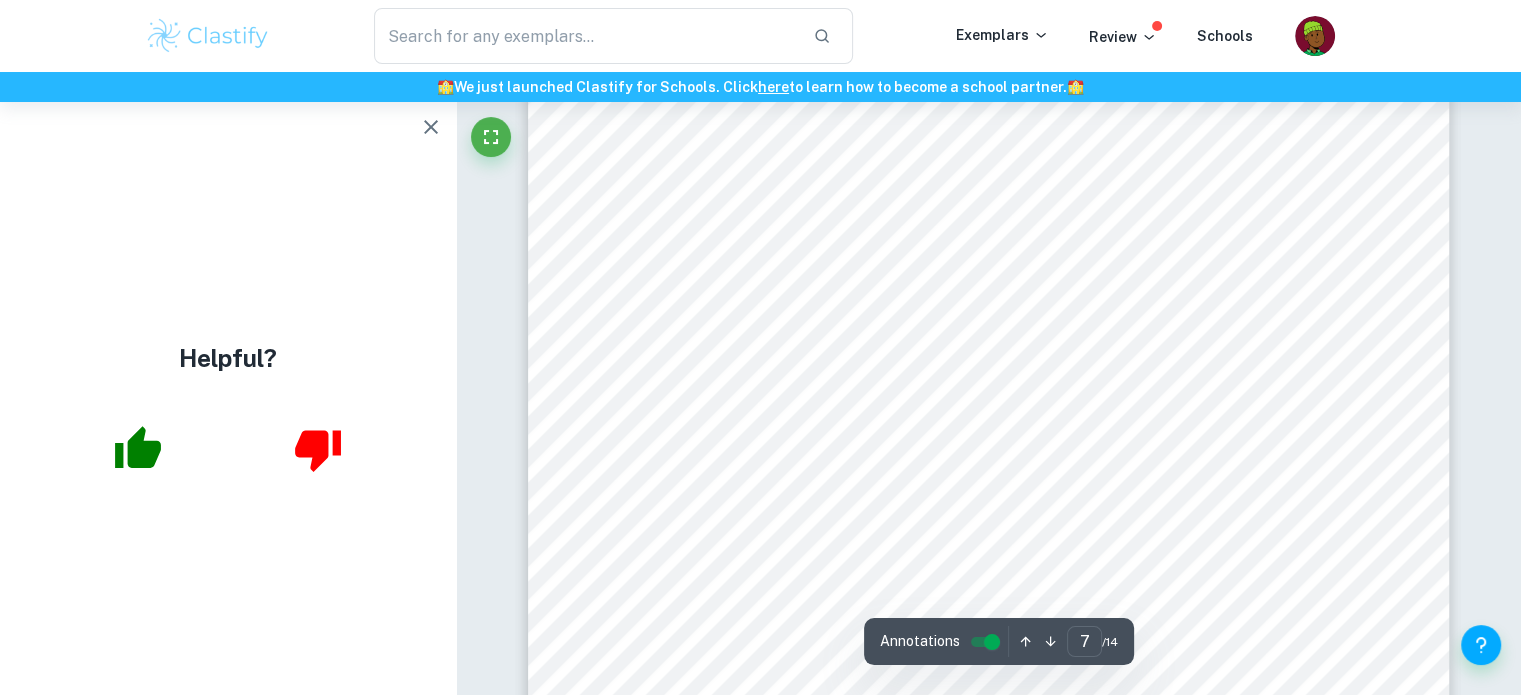 scroll, scrollTop: 8058, scrollLeft: 0, axis: vertical 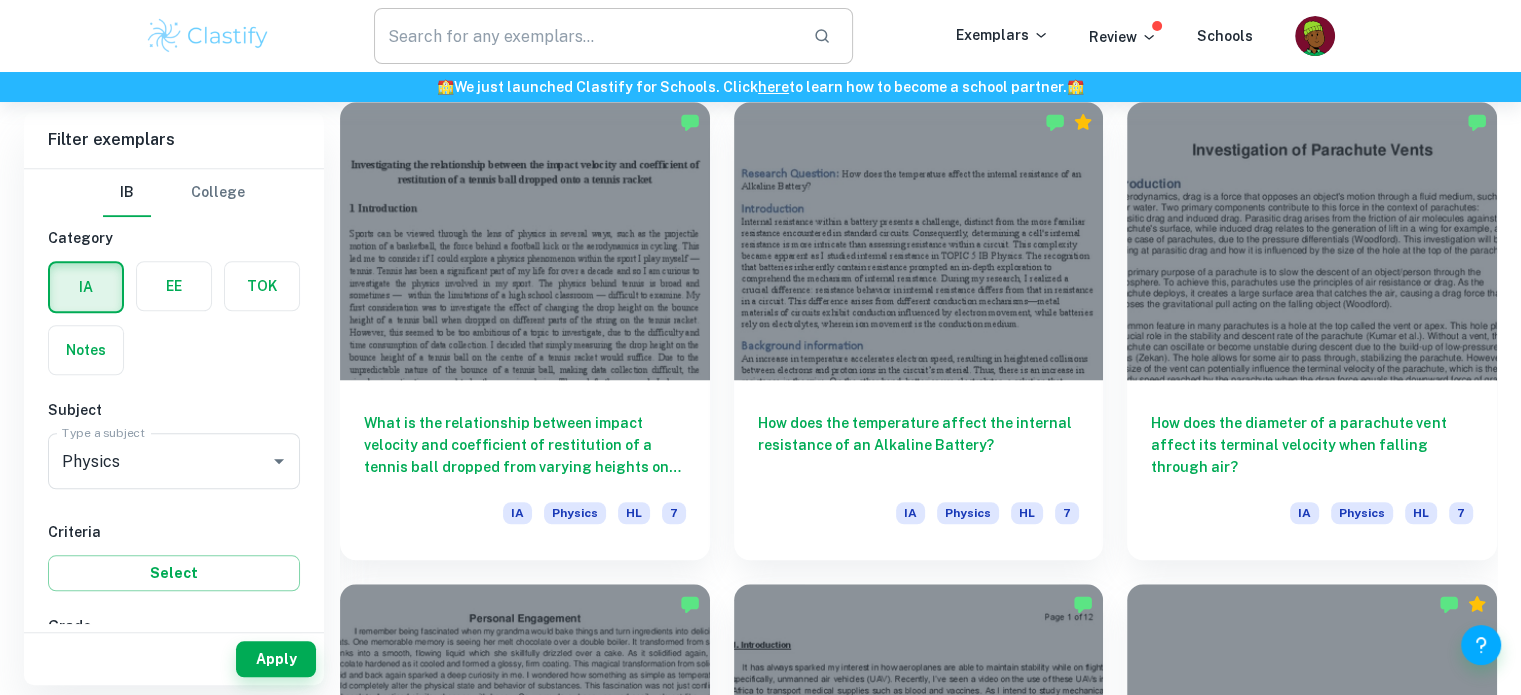 click at bounding box center (585, 36) 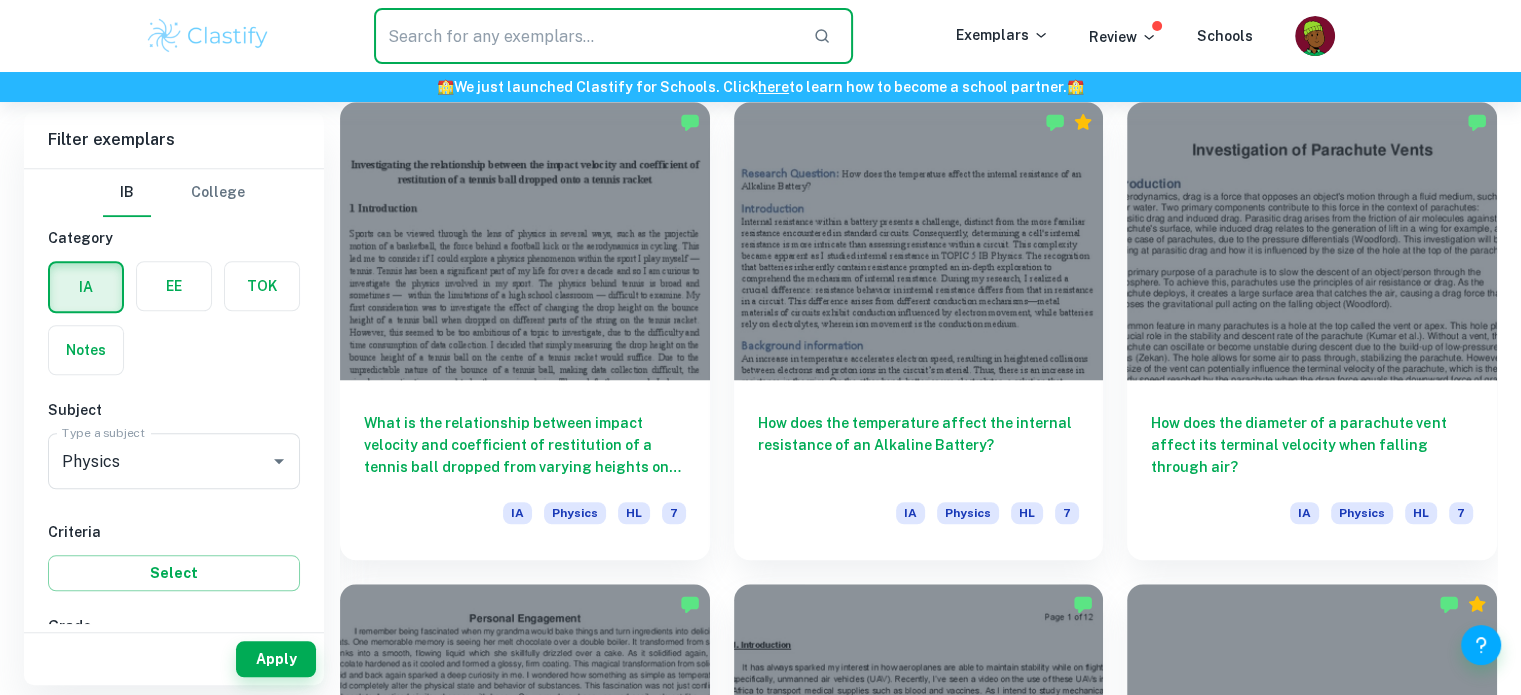 type on "sound" 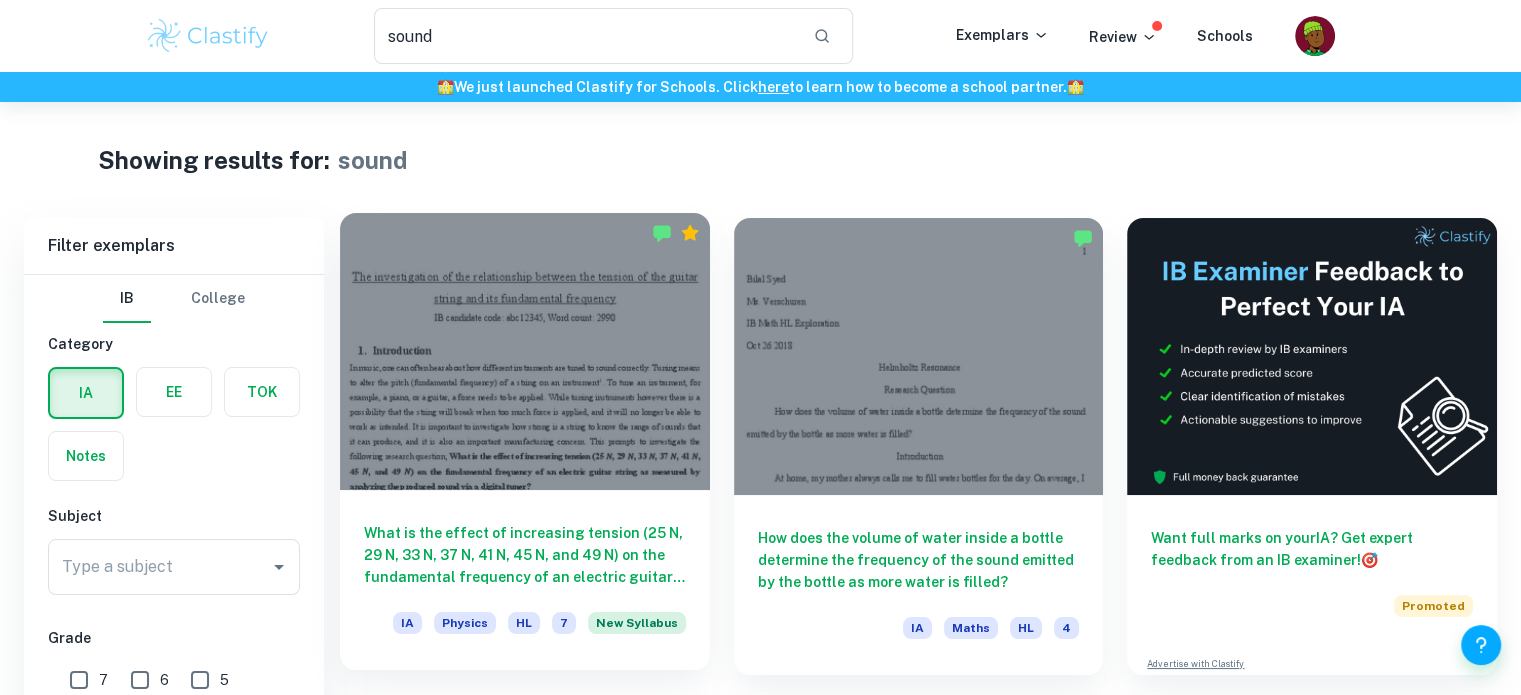 scroll, scrollTop: 300, scrollLeft: 0, axis: vertical 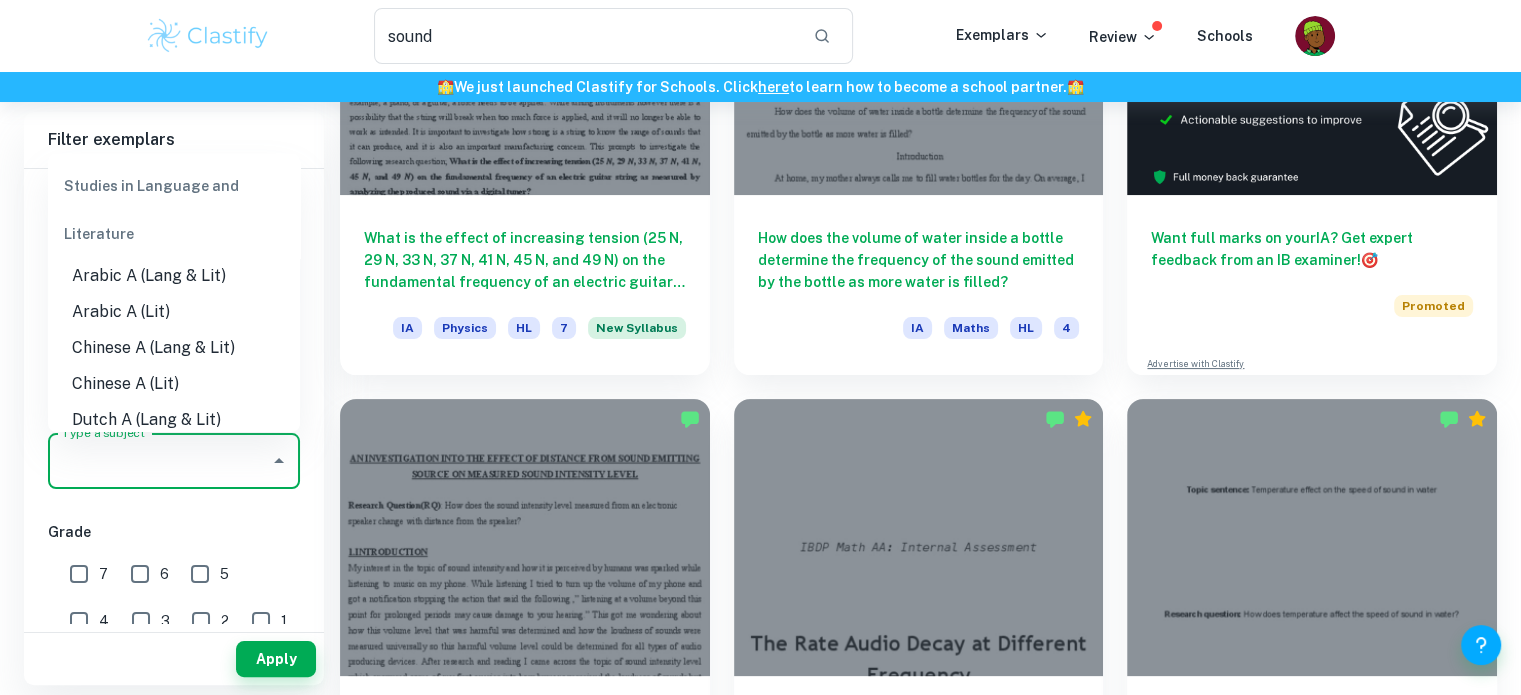 click on "Type a subject Type a subject" at bounding box center (174, 461) 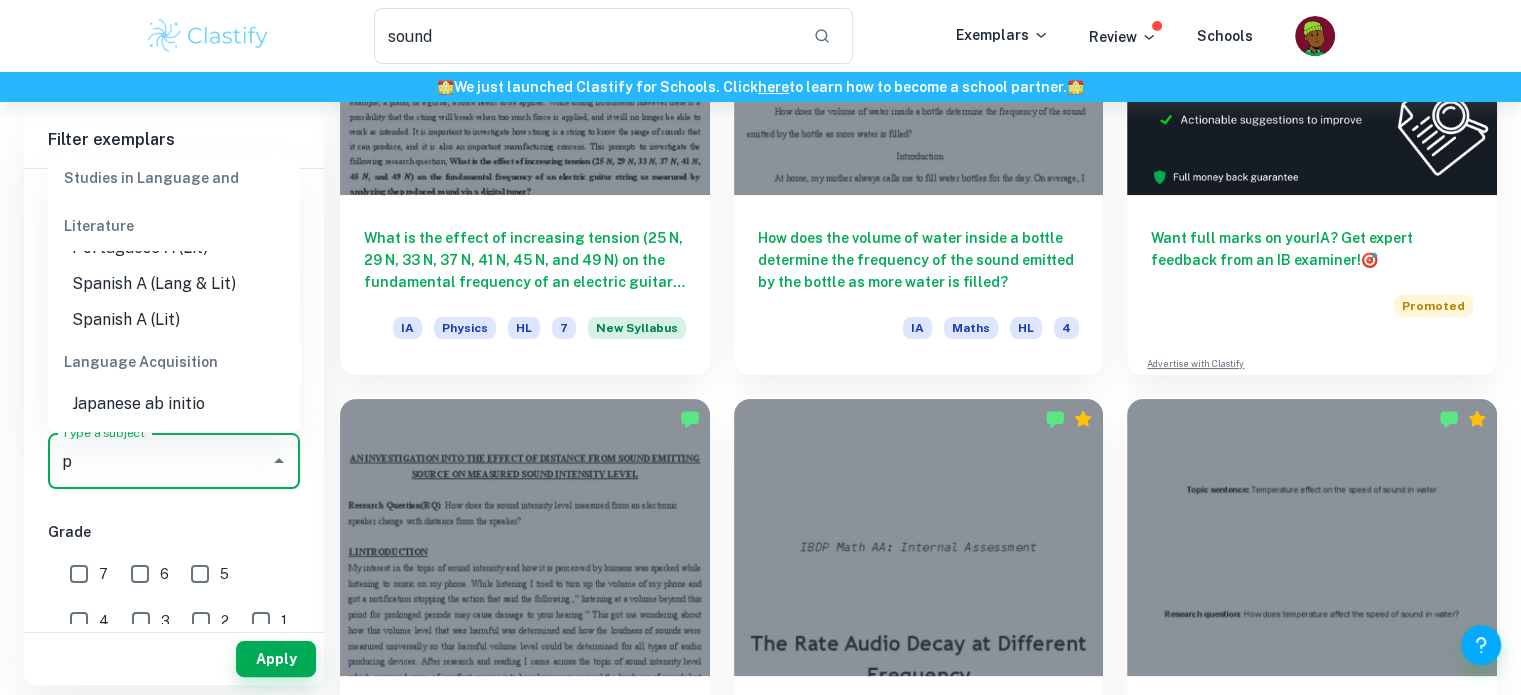 scroll, scrollTop: 0, scrollLeft: 0, axis: both 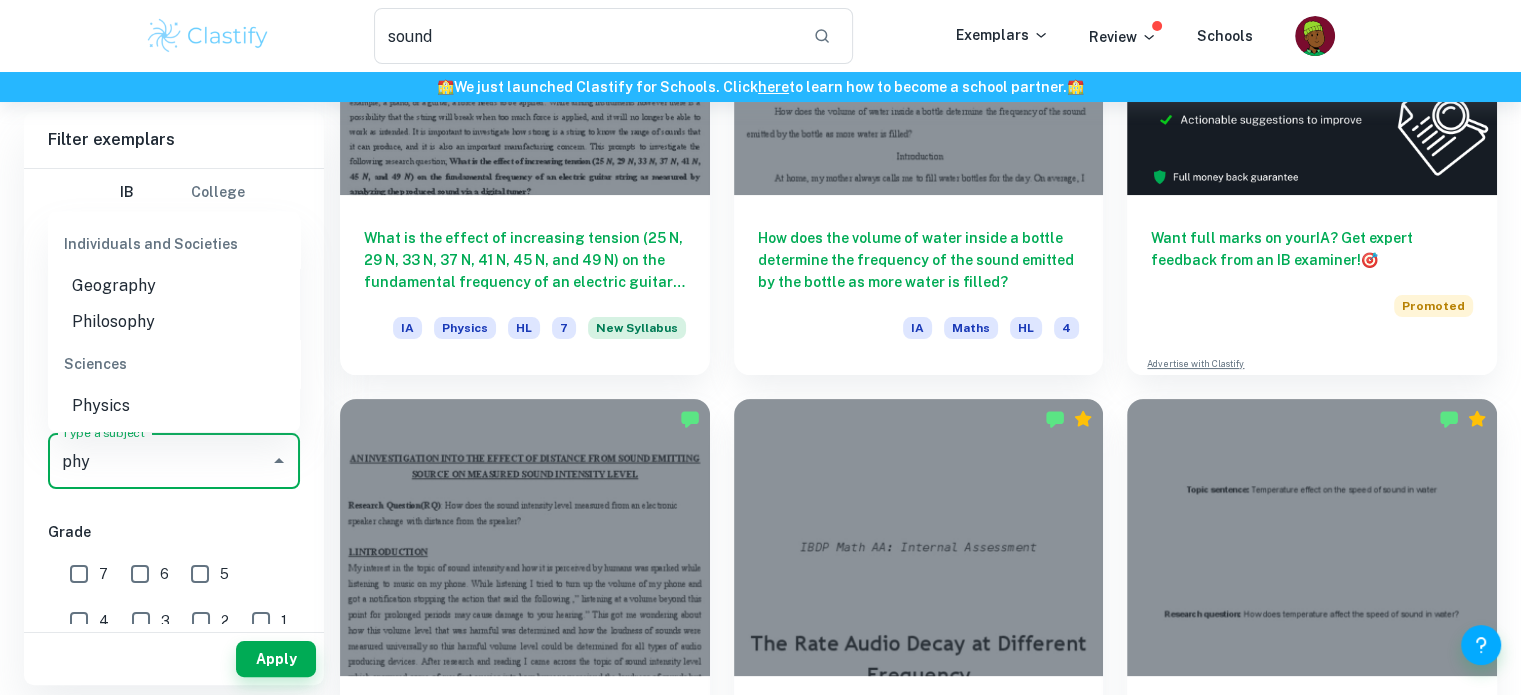 click on "Physics" at bounding box center (174, 406) 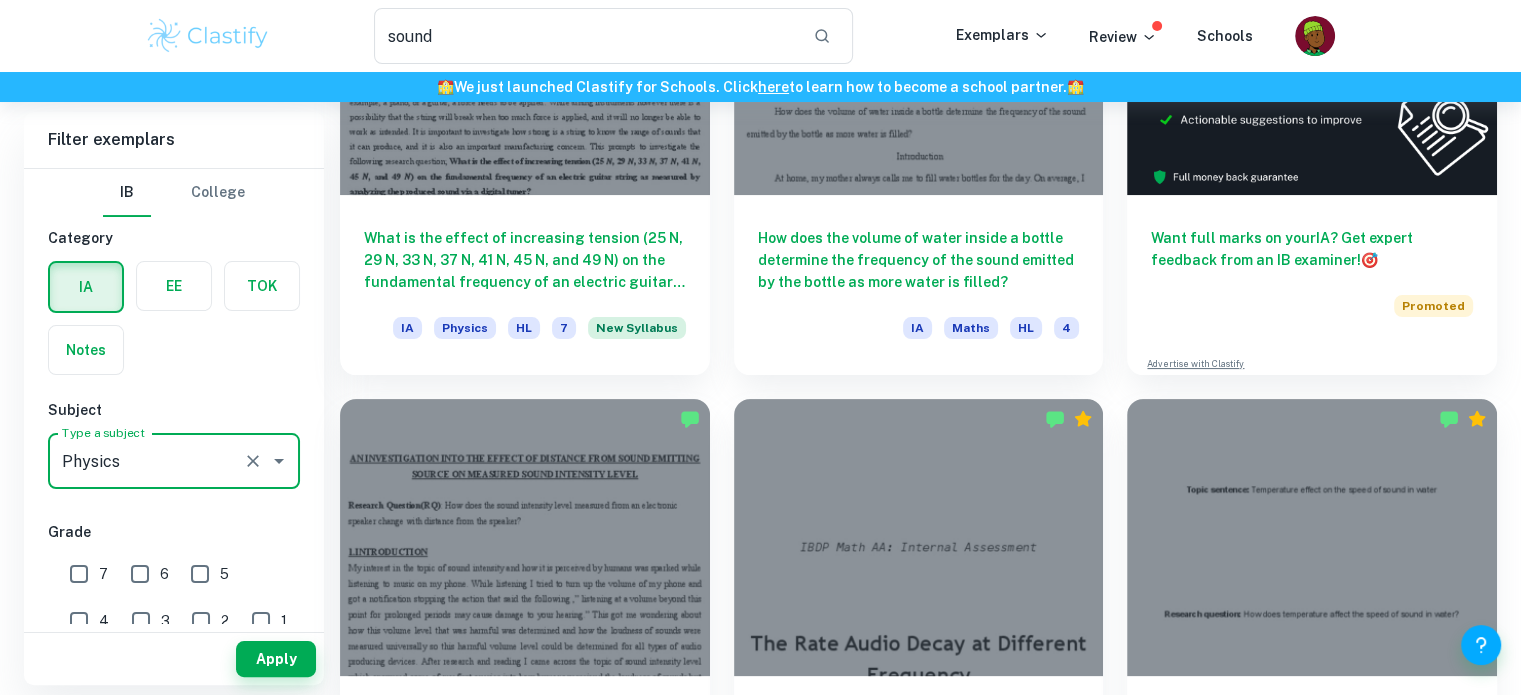 type on "Physics" 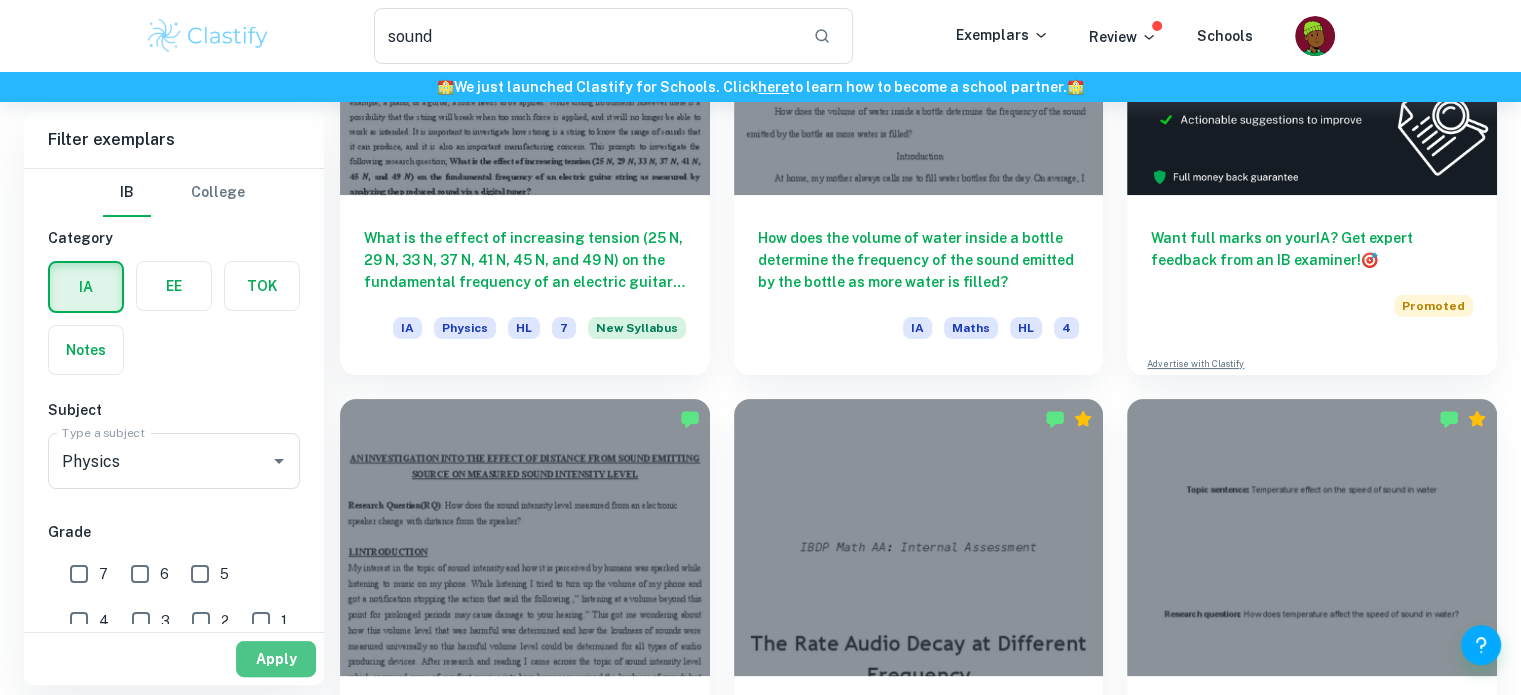 click on "Apply" at bounding box center [276, 659] 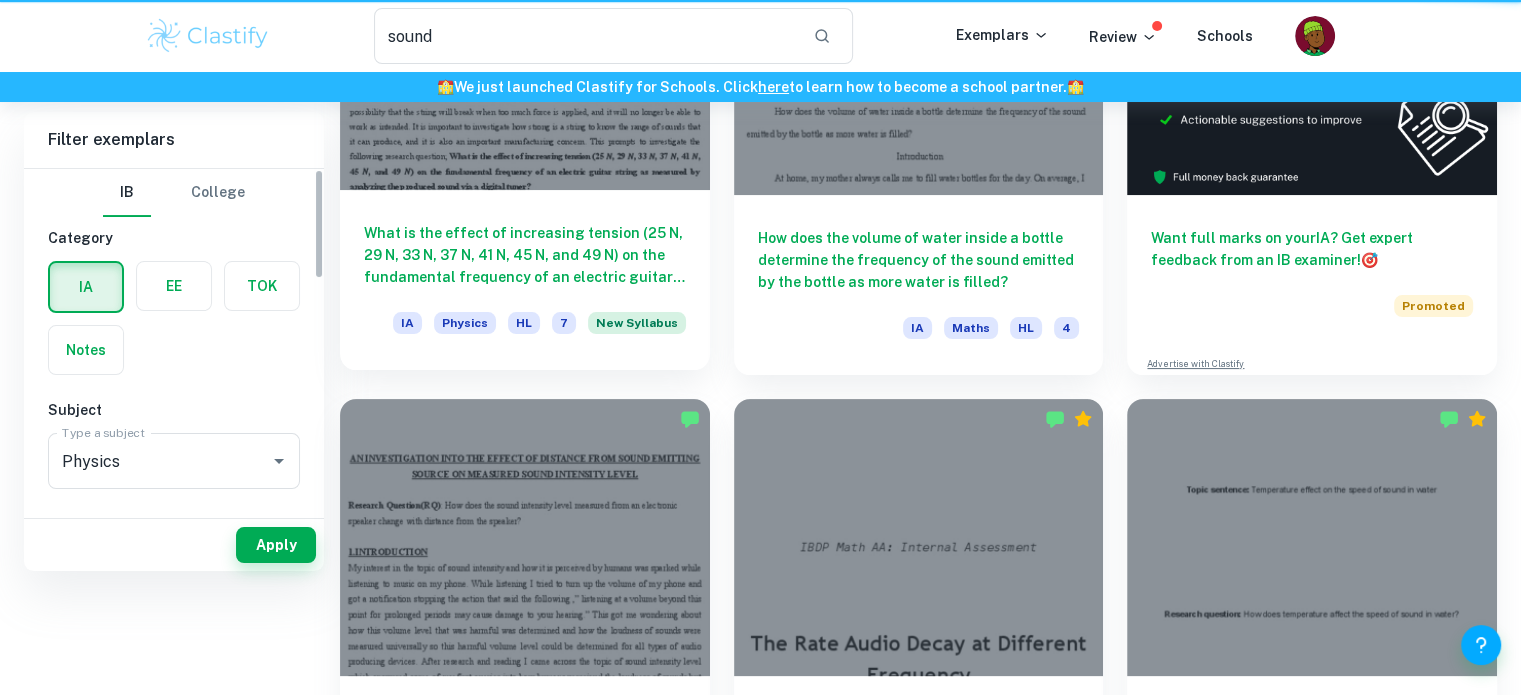 scroll, scrollTop: 0, scrollLeft: 0, axis: both 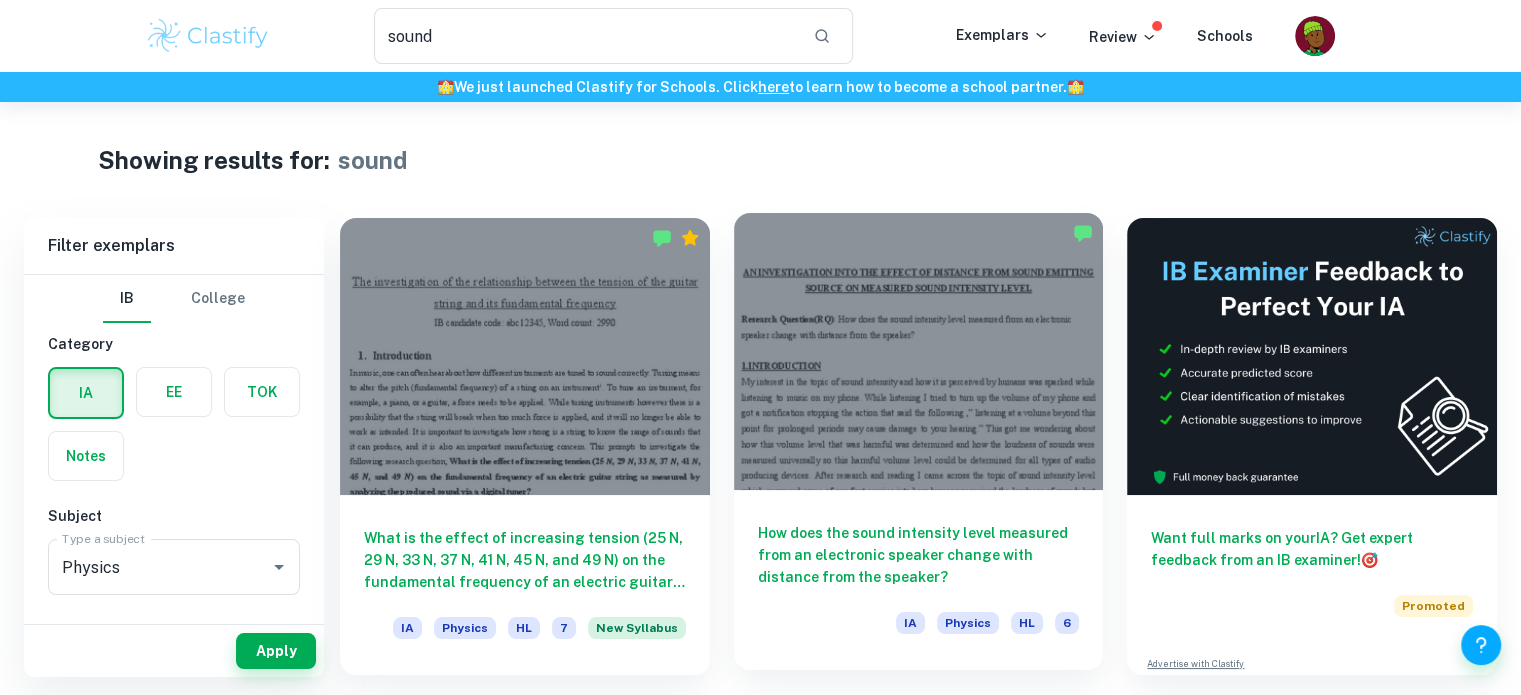 click at bounding box center [919, 351] 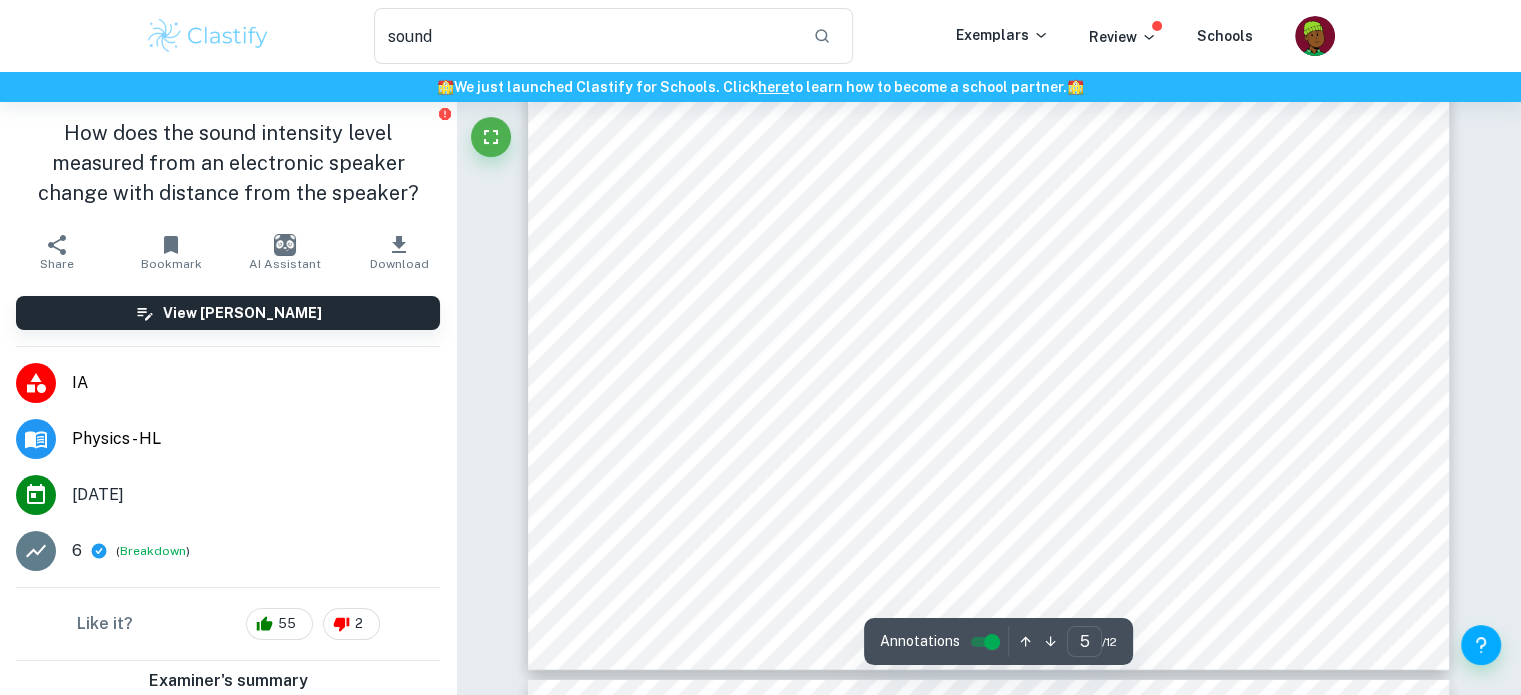 scroll, scrollTop: 5800, scrollLeft: 0, axis: vertical 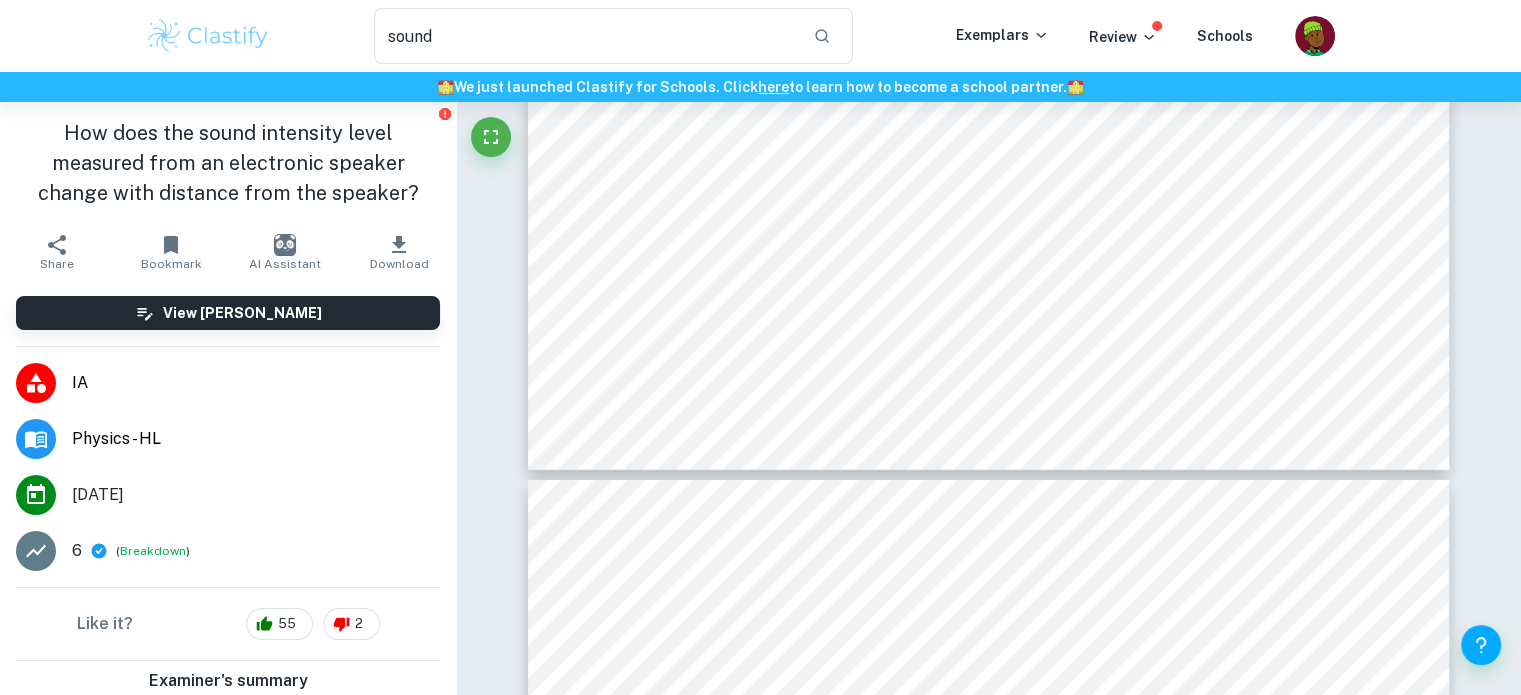 type on "6" 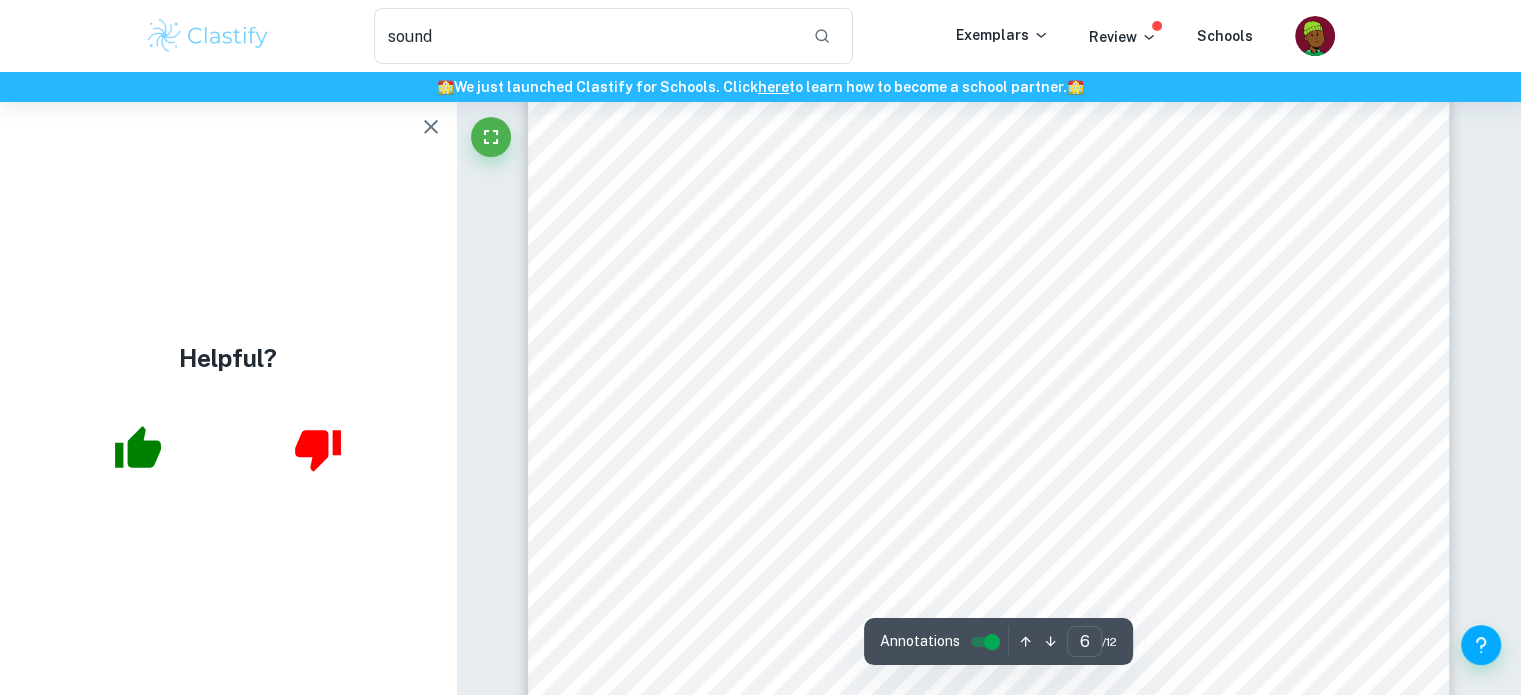 scroll, scrollTop: 6500, scrollLeft: 0, axis: vertical 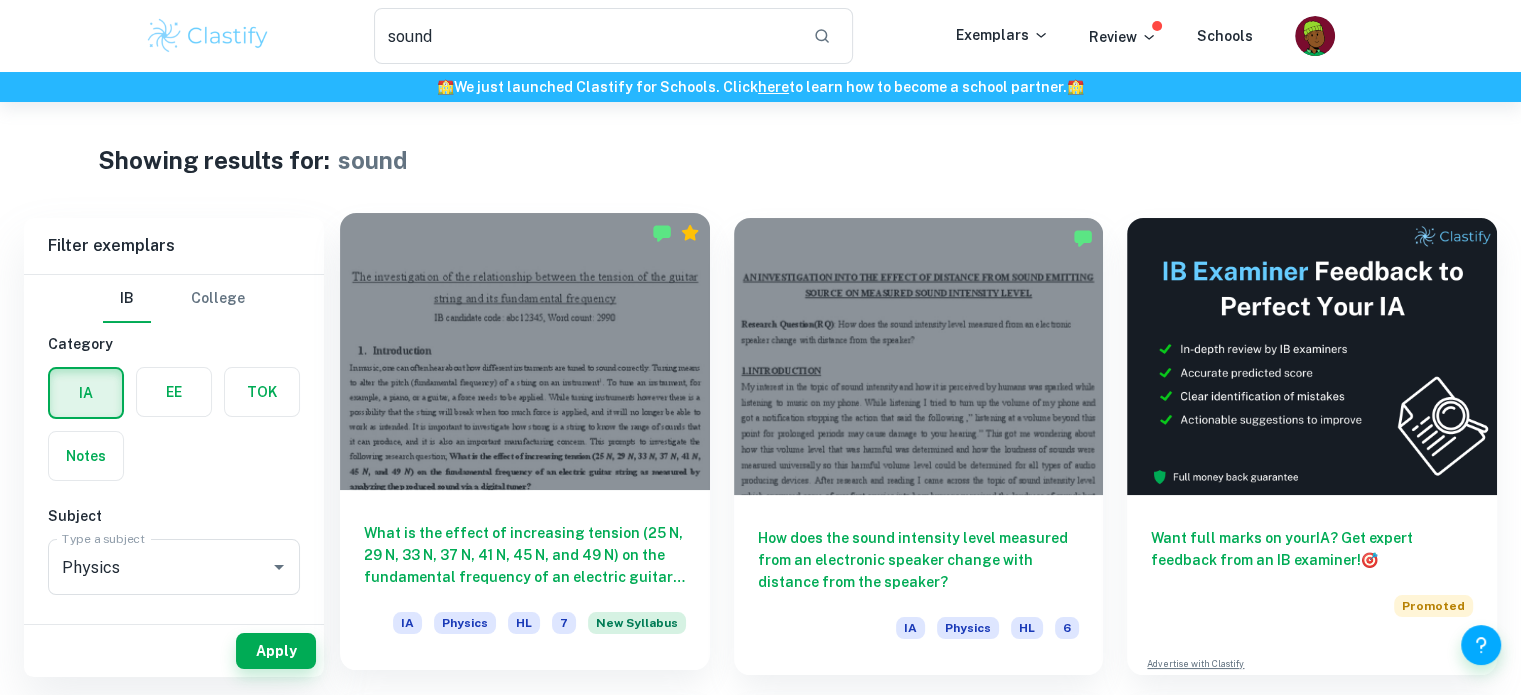 click at bounding box center [525, 351] 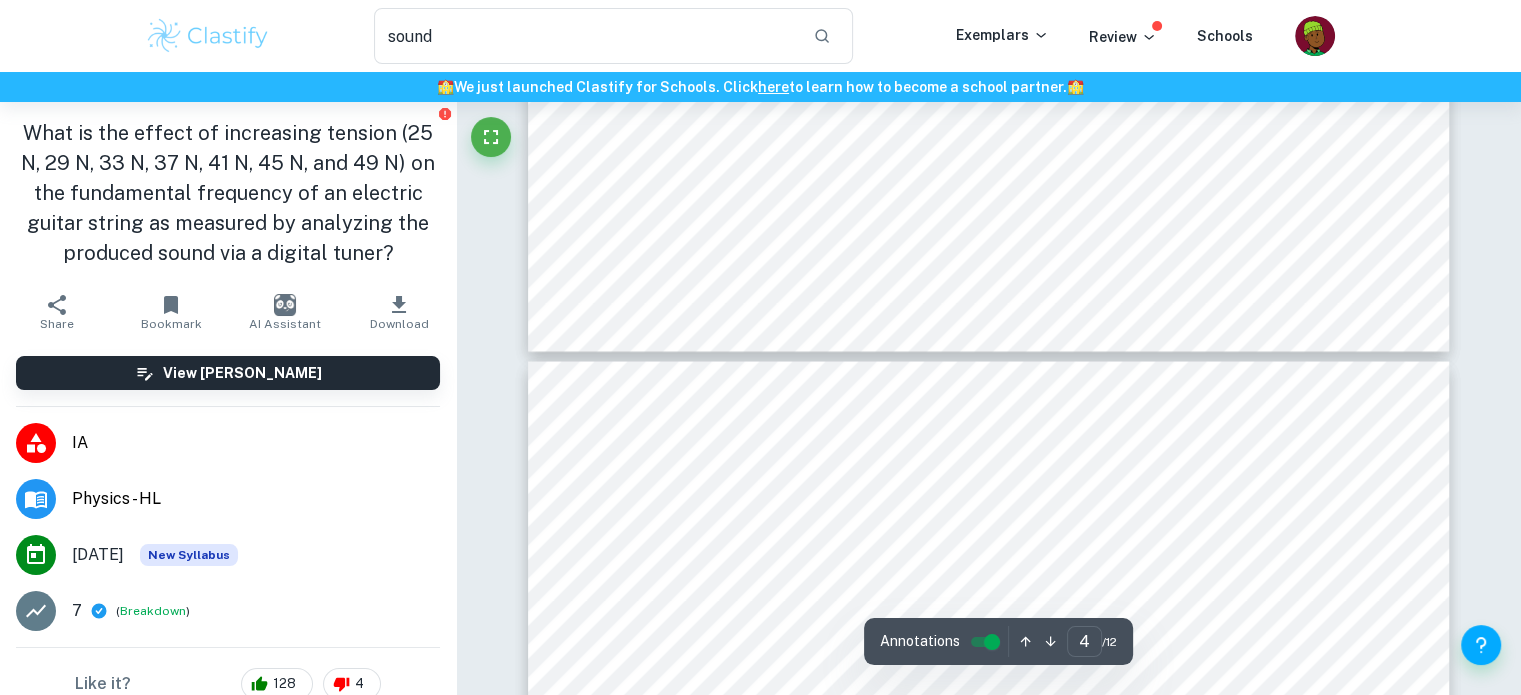 scroll, scrollTop: 4000, scrollLeft: 0, axis: vertical 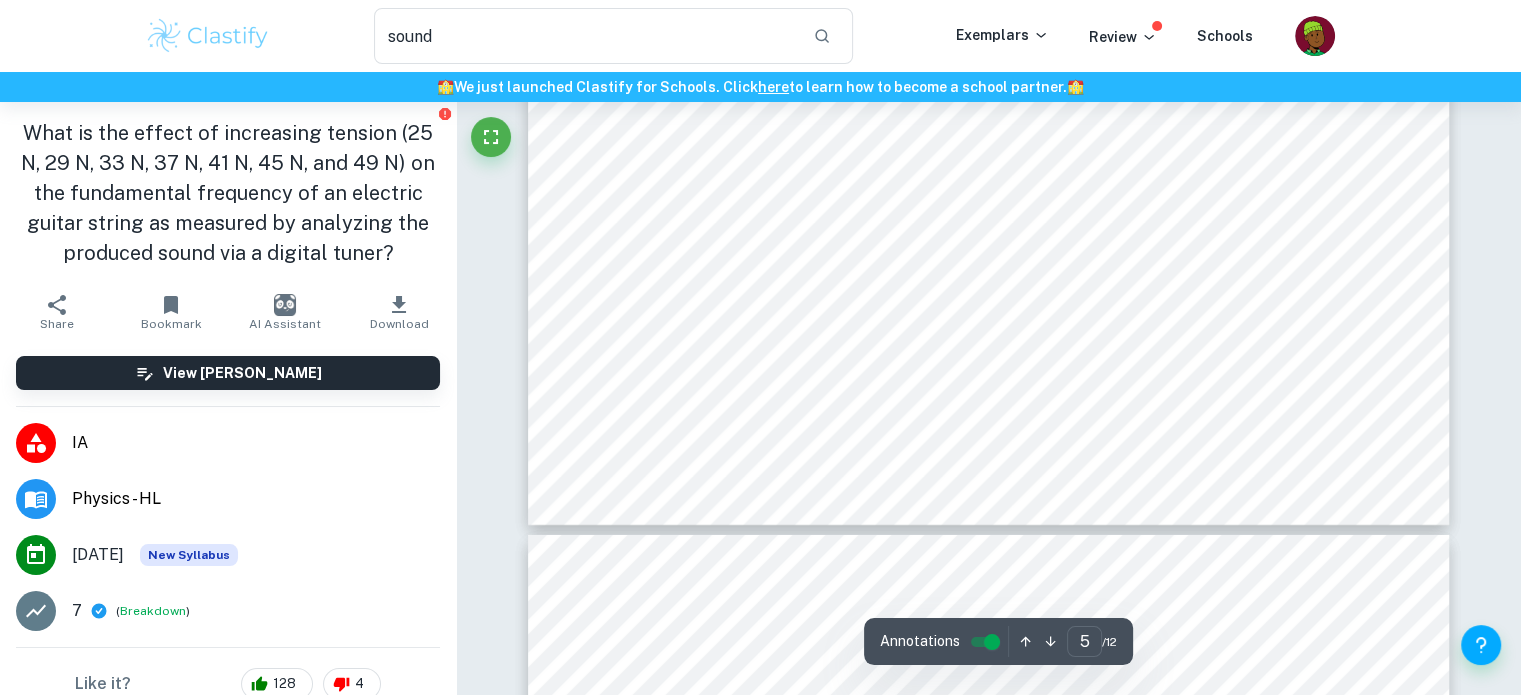 type on "6" 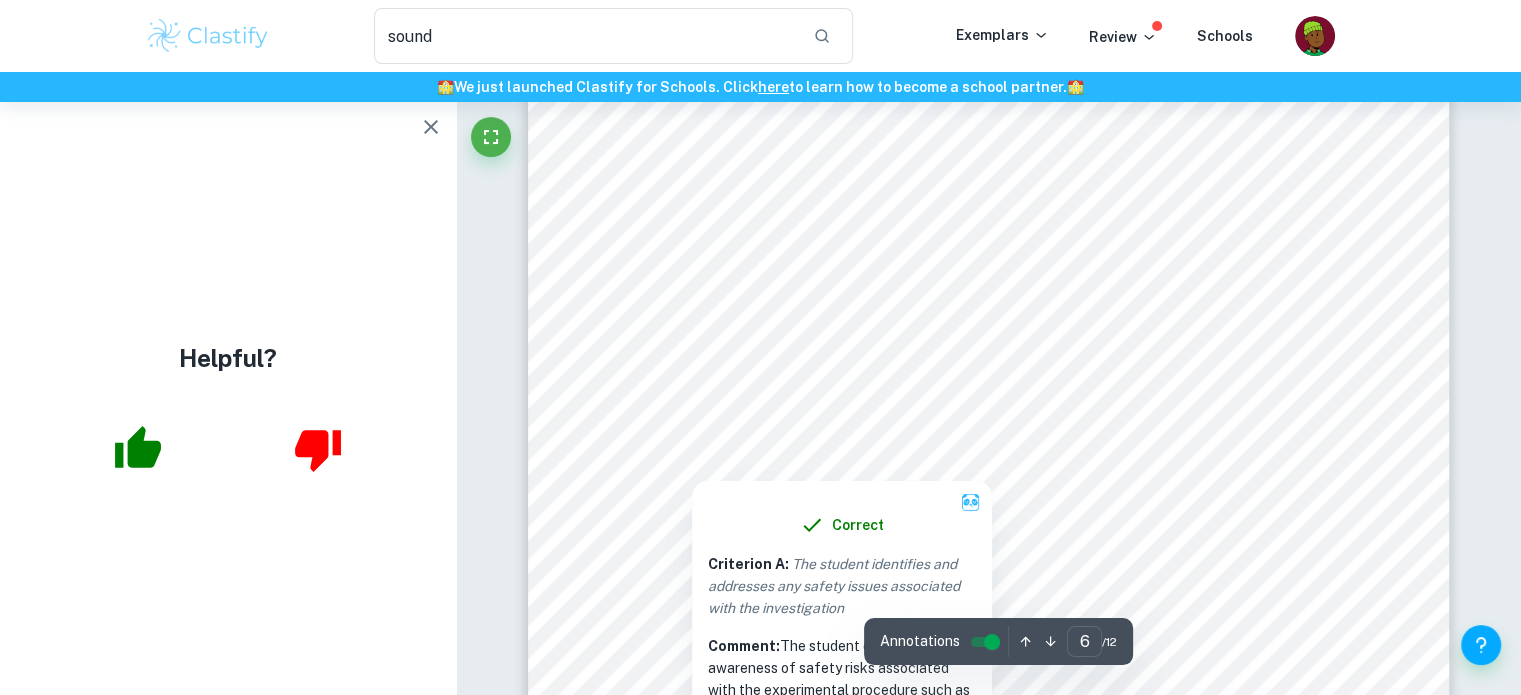 scroll, scrollTop: 7400, scrollLeft: 0, axis: vertical 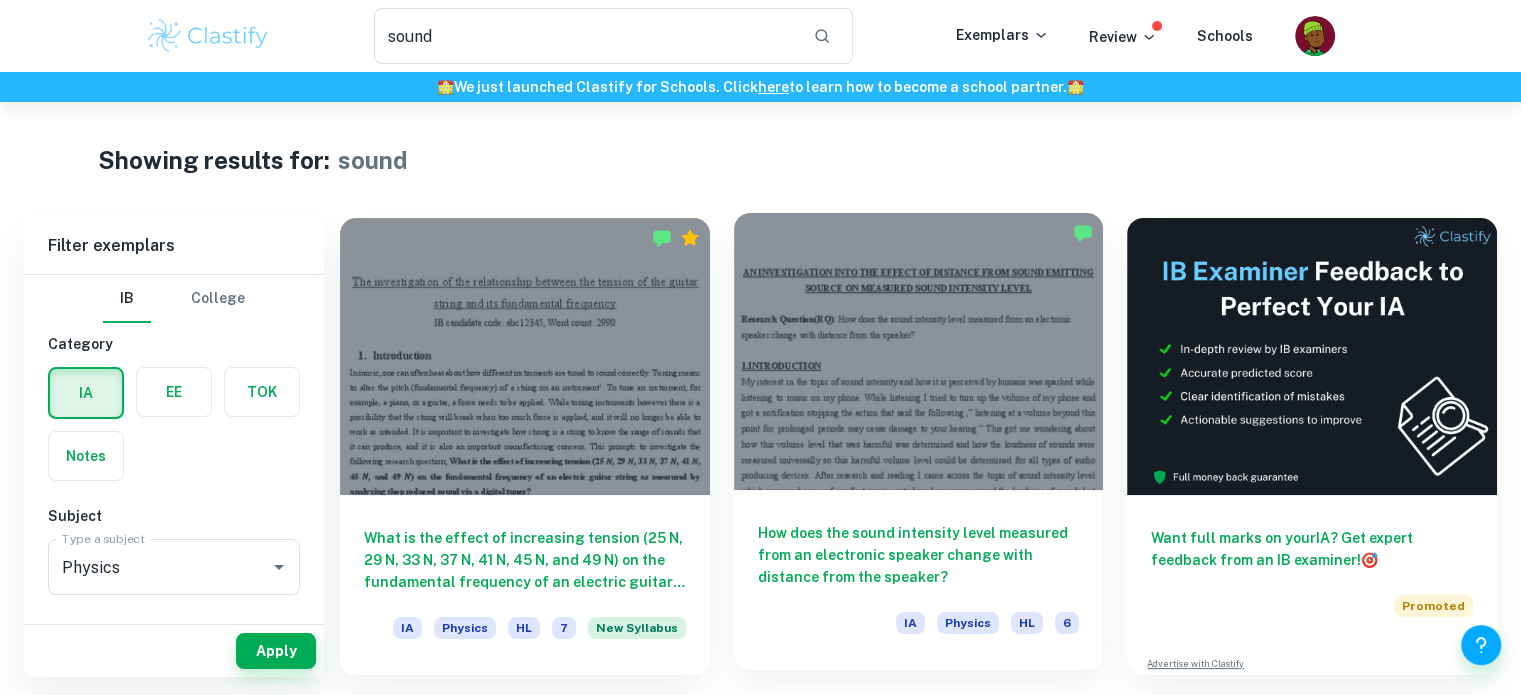 click at bounding box center (919, 351) 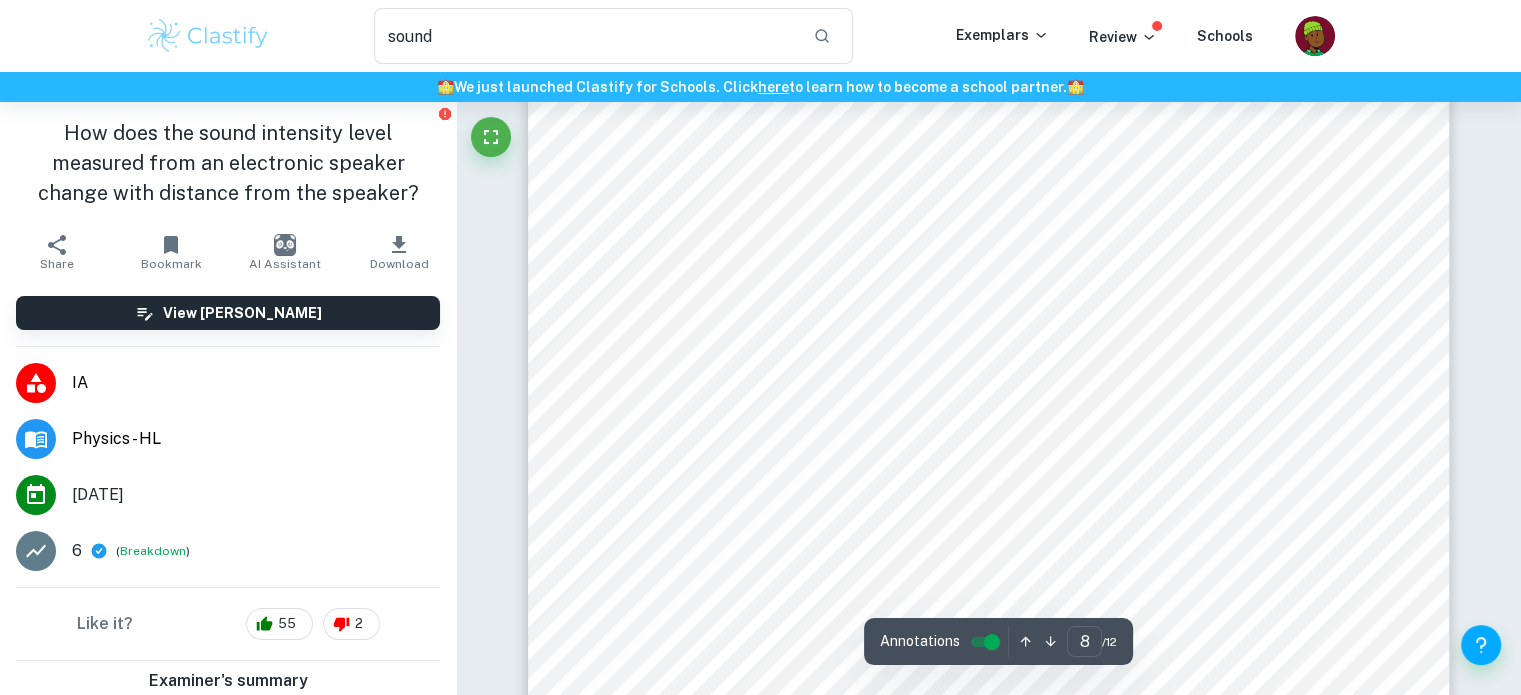 scroll, scrollTop: 8984, scrollLeft: 0, axis: vertical 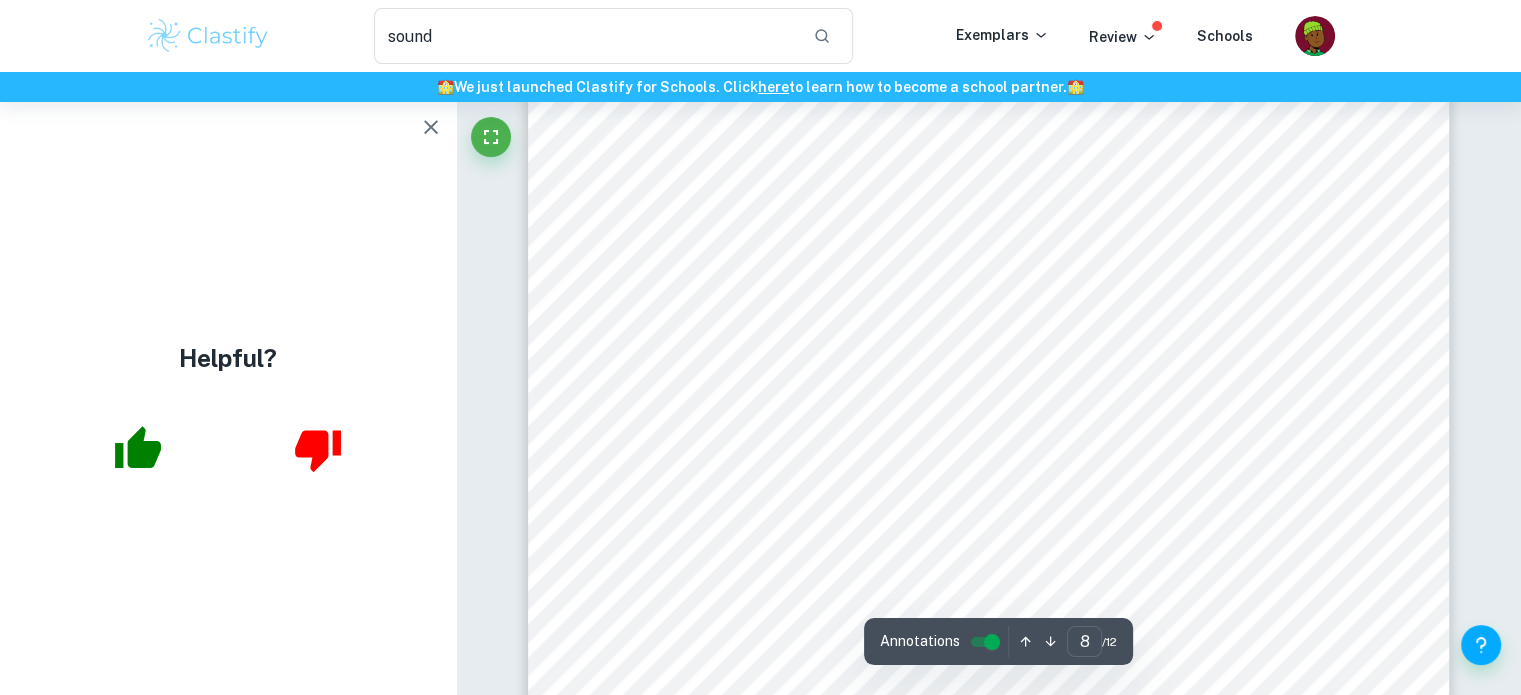 click on "Graph 1: Variance of sound intensity level with distance Uncertainty in the measurement of d value is negligible and very small compared to measured values hence horizontal error bars are not visible. Since the uncertainty in our measured data of (± 1.5 dB) is greater than that of the standard deviation a standard error of ± 1.5 dB is used for error bars in graph 1 and 2. As indicated by the line of best fit the curve of the graph’s shape can be interpreted as exponential. Table 2: Data table showing values of Log(d) vs sound intensity levels sound intensity level ( ) (dB) (± 1.5 dB) β   Log (d) (m) 79.4   -1.0 74.1   -0.70 70.0   -0.52 68.1   -0.40 65.9   -0.30" at bounding box center [989, 296] 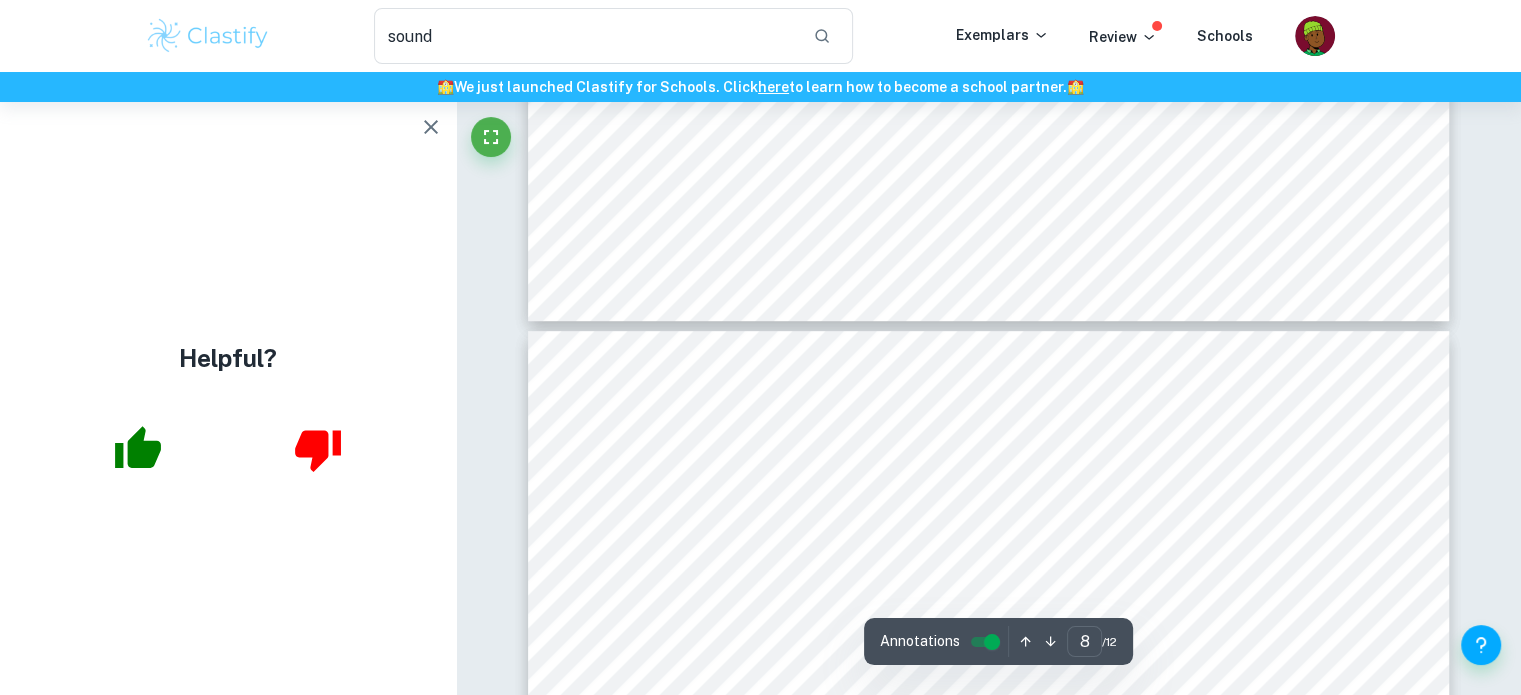 scroll, scrollTop: 8344, scrollLeft: 0, axis: vertical 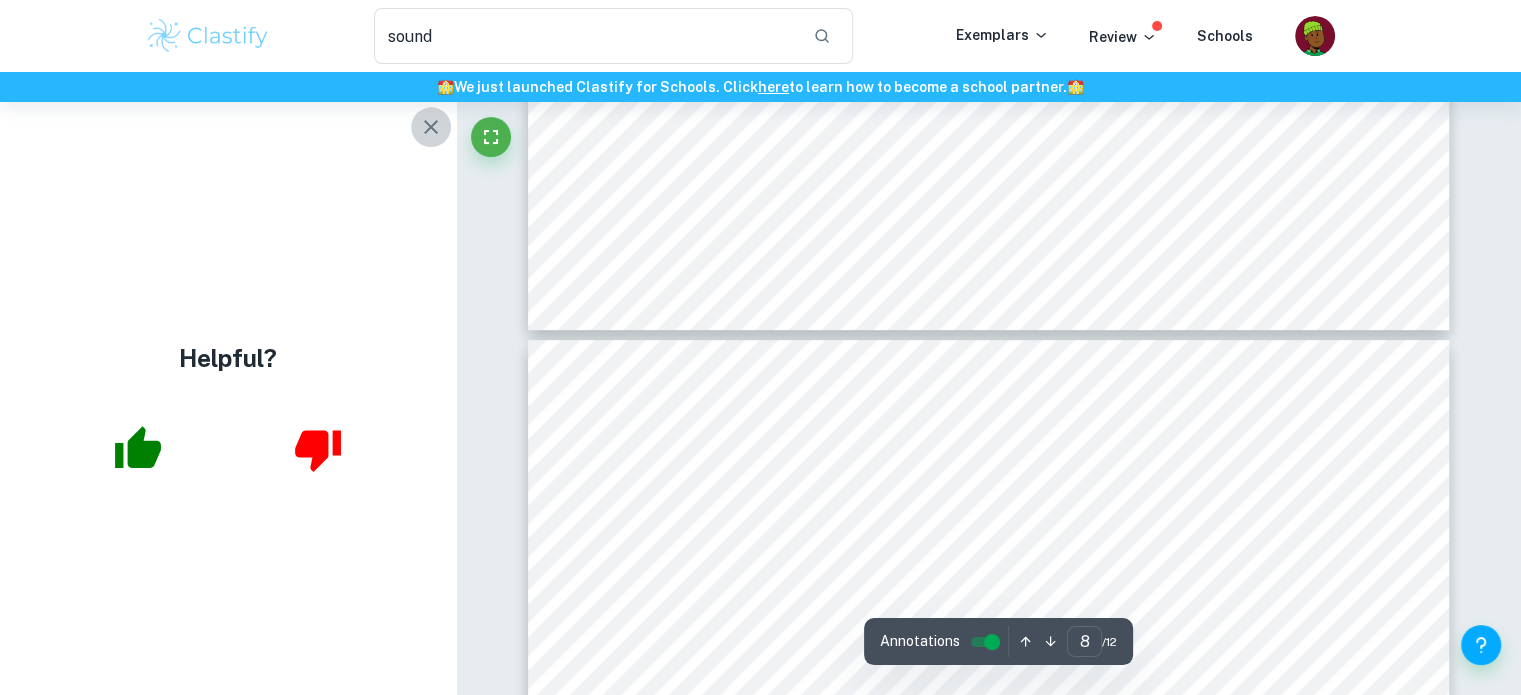 click 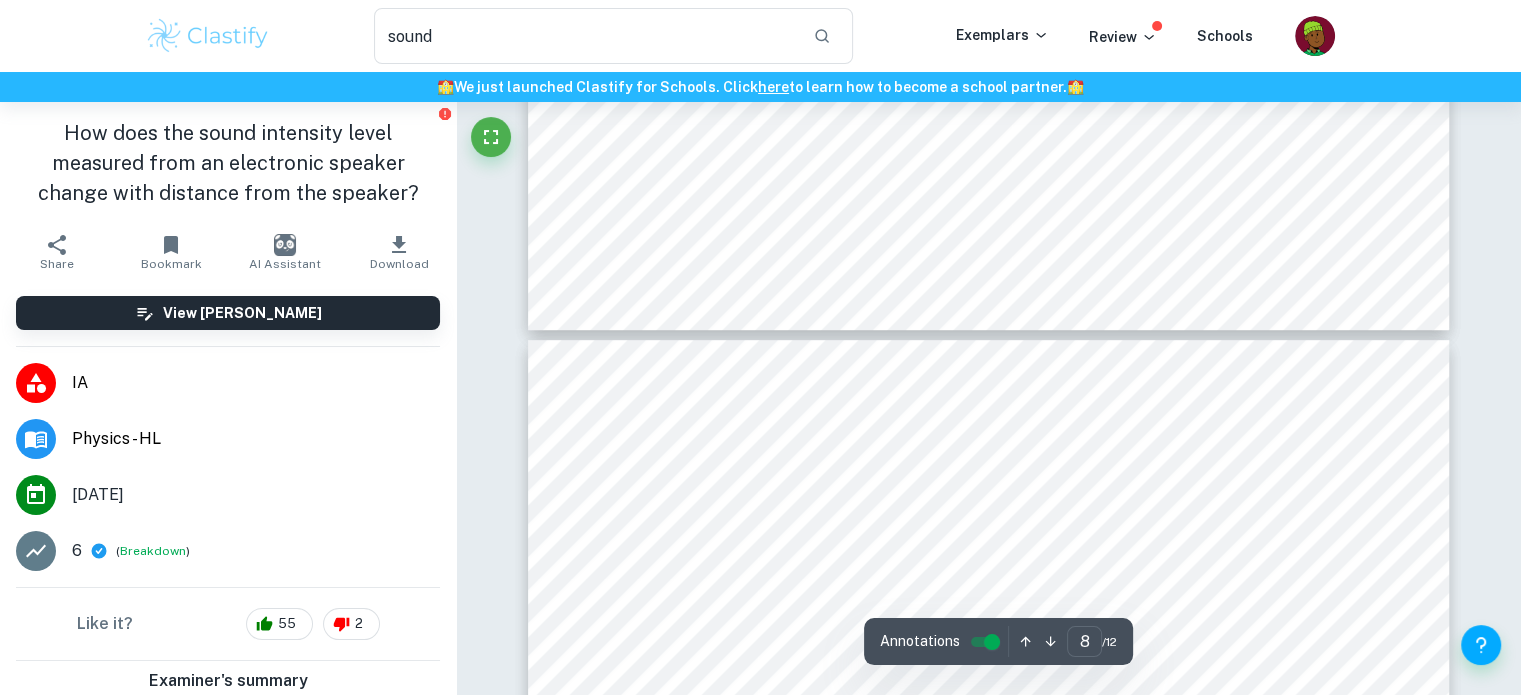 type on "7" 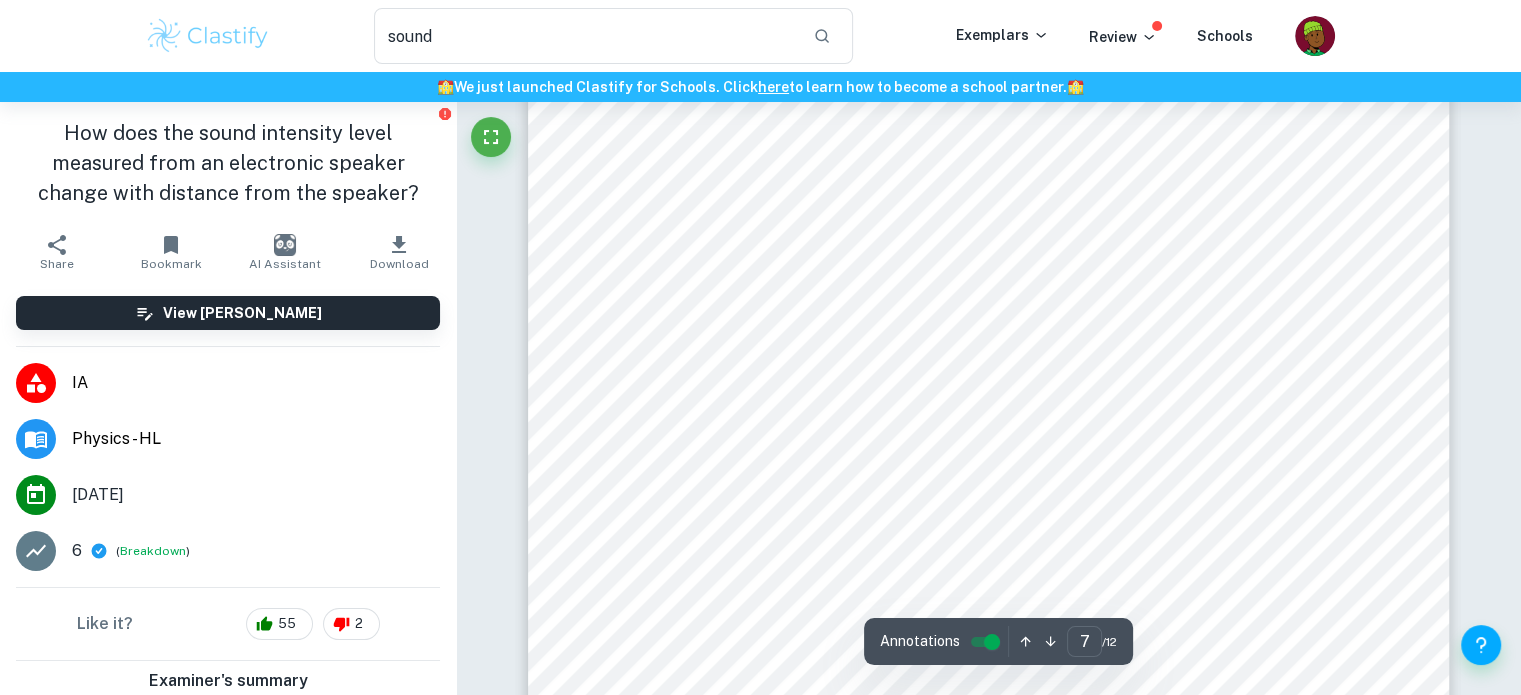 scroll, scrollTop: 7544, scrollLeft: 0, axis: vertical 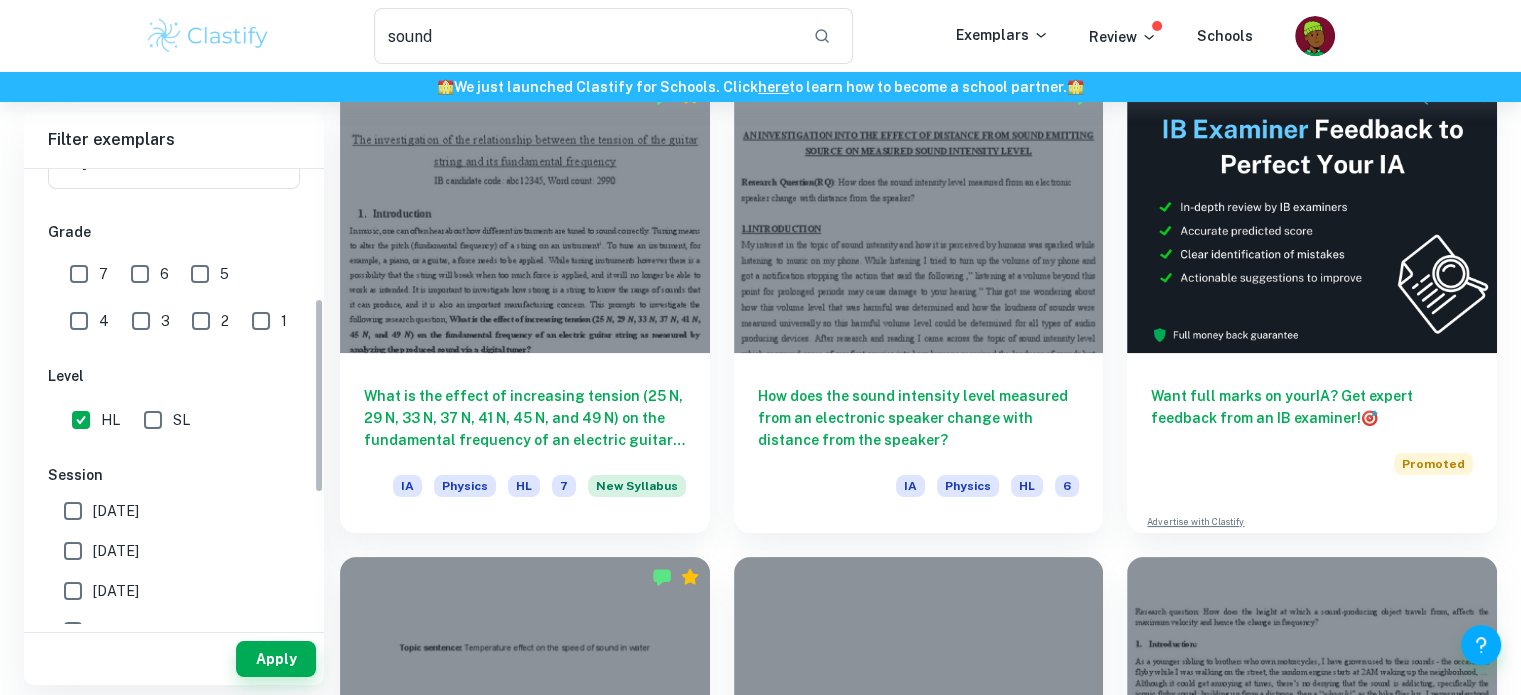 click on "HL" at bounding box center (81, 420) 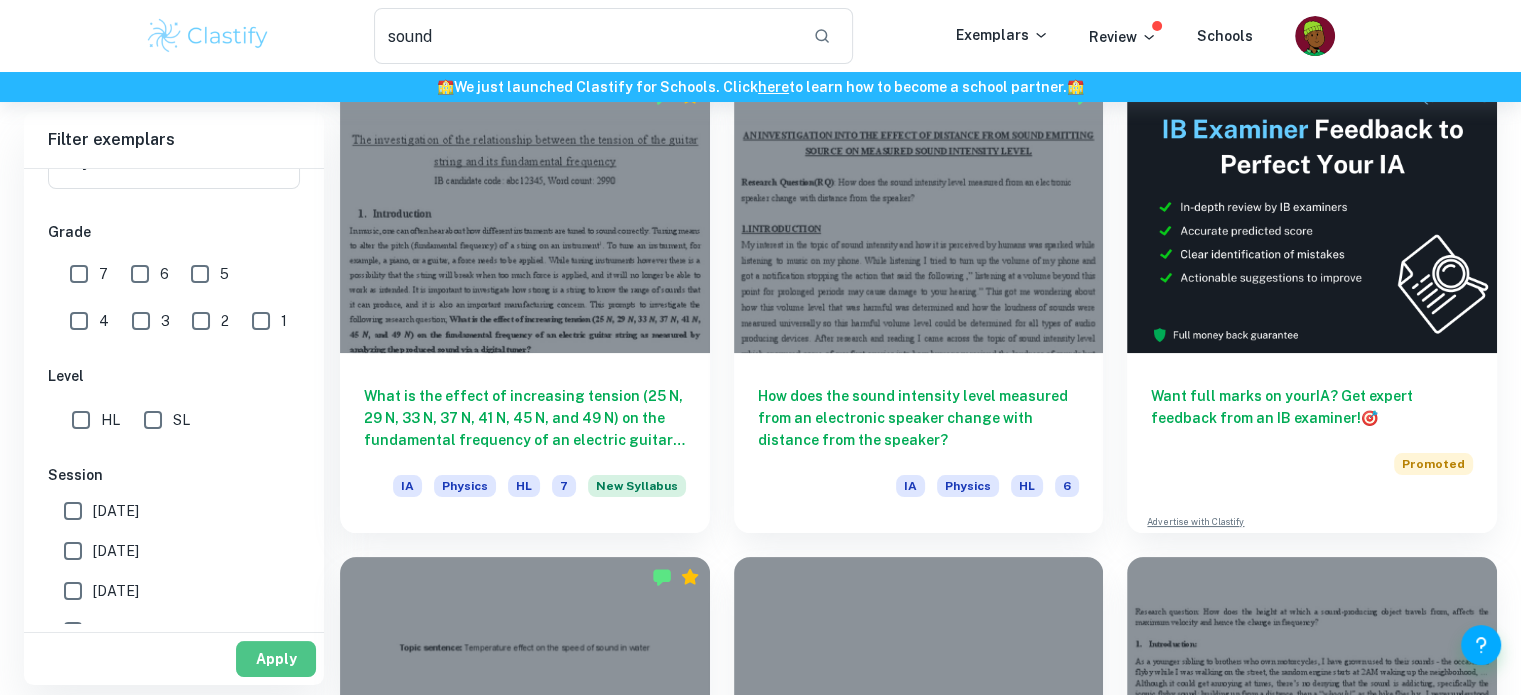 click on "Apply" at bounding box center (276, 659) 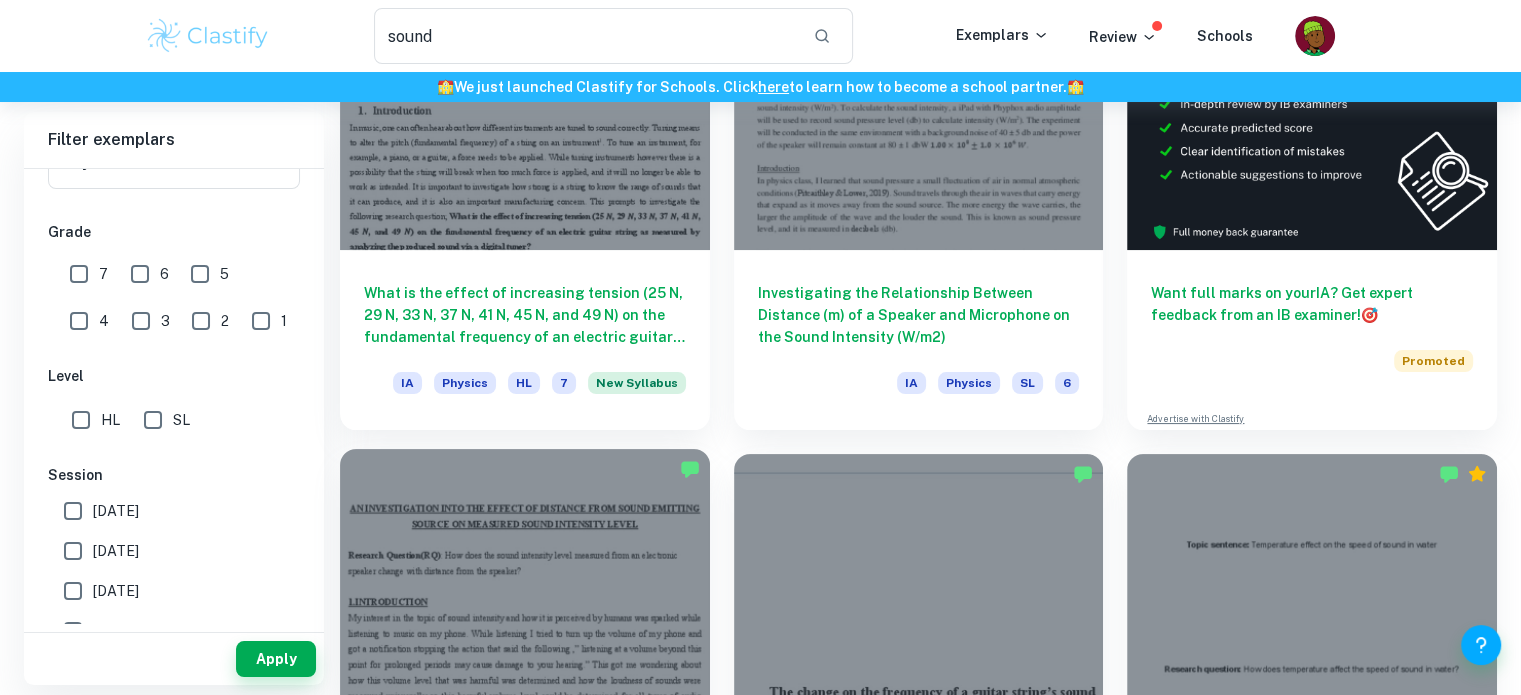 scroll, scrollTop: 200, scrollLeft: 0, axis: vertical 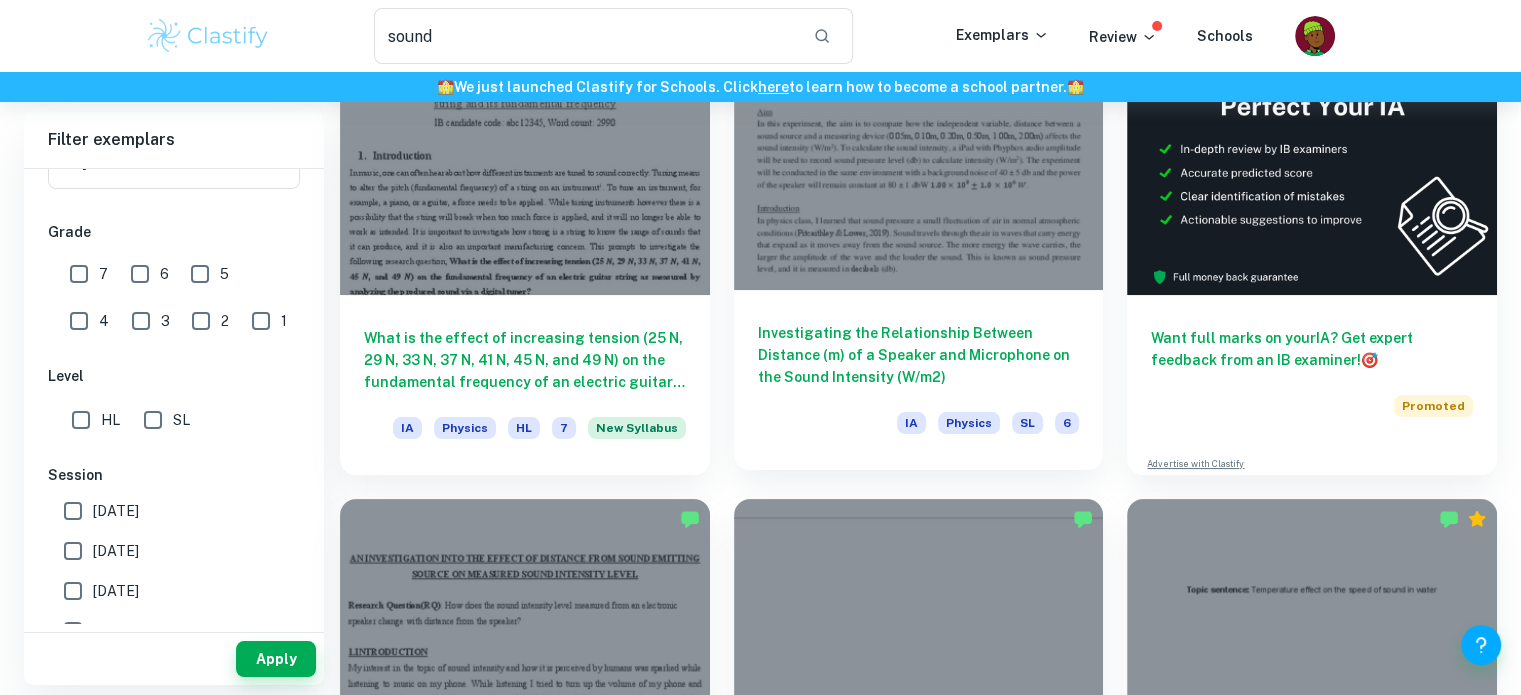 click at bounding box center (919, 151) 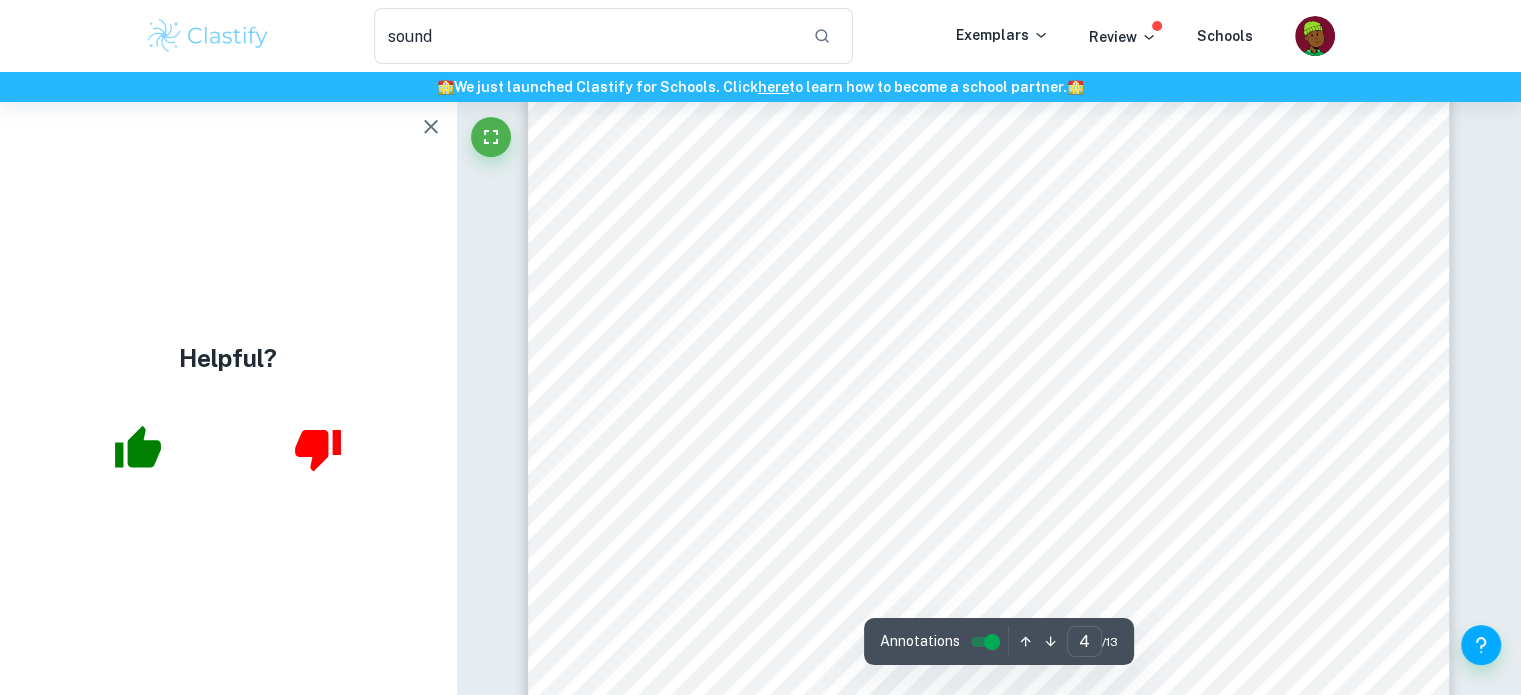 scroll, scrollTop: 4800, scrollLeft: 0, axis: vertical 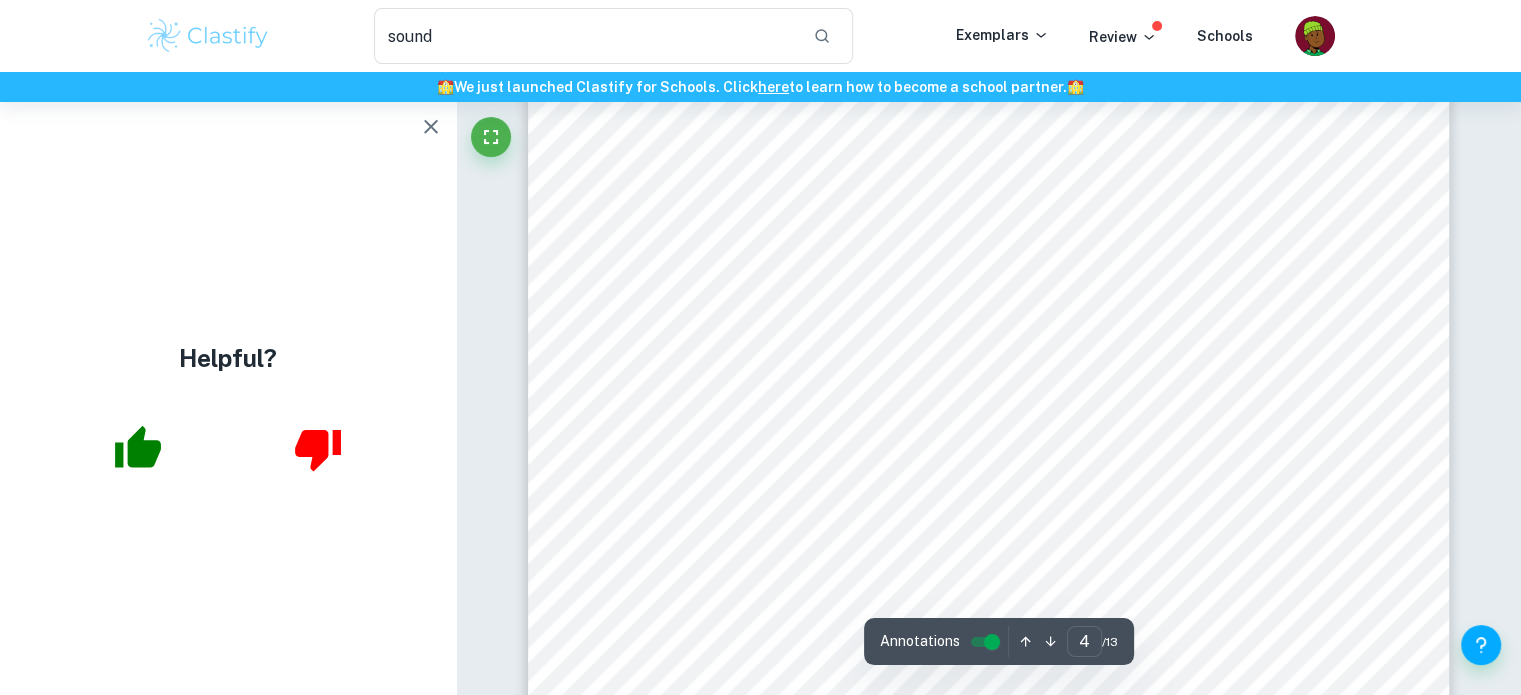 type on "5" 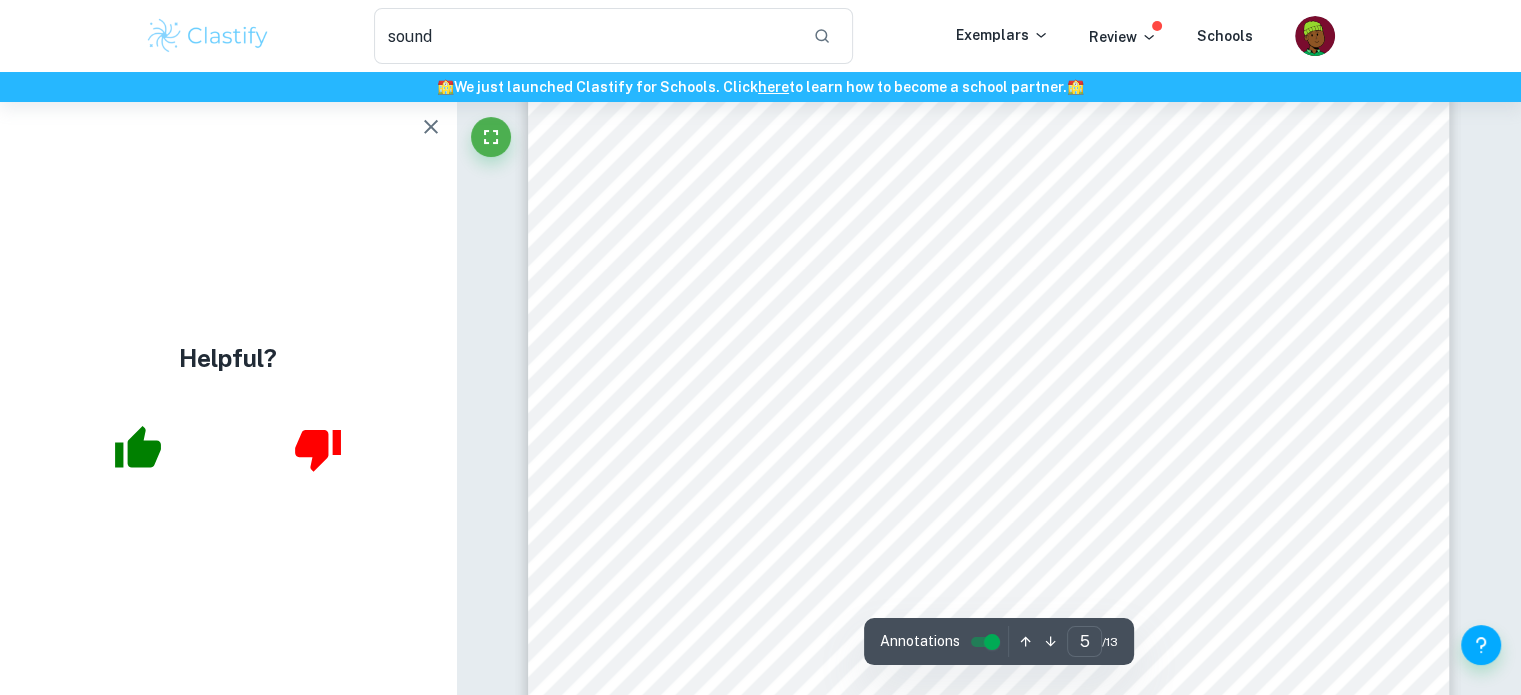 scroll, scrollTop: 5800, scrollLeft: 0, axis: vertical 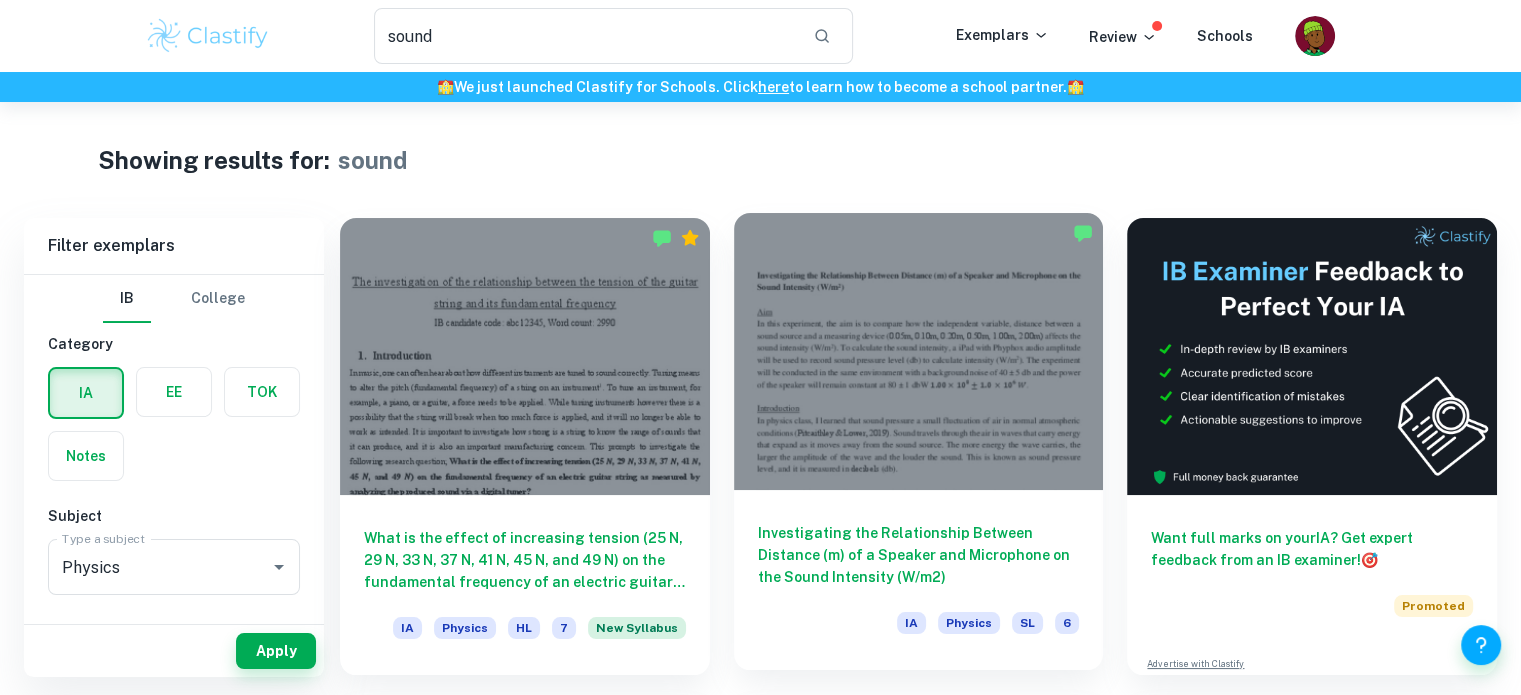 click at bounding box center [919, 351] 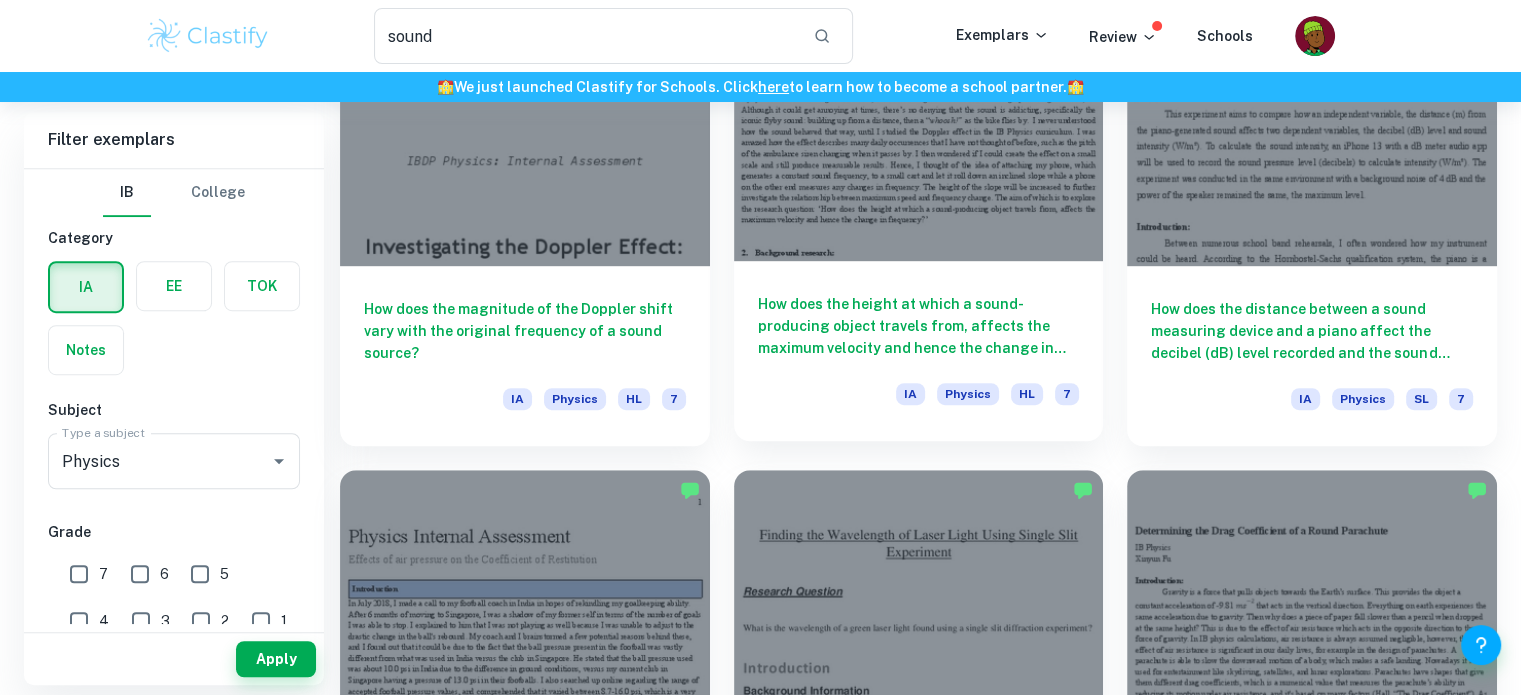 scroll, scrollTop: 1200, scrollLeft: 0, axis: vertical 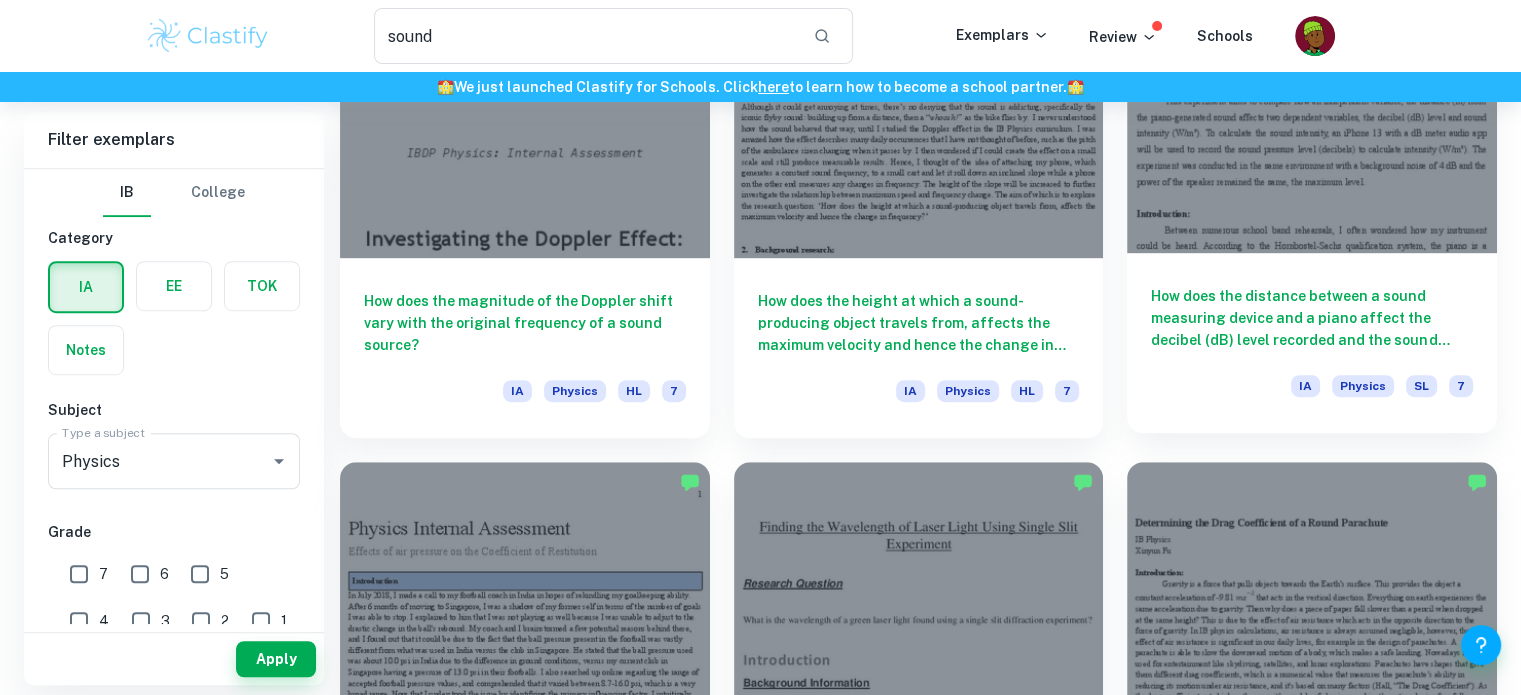 click at bounding box center [1312, 113] 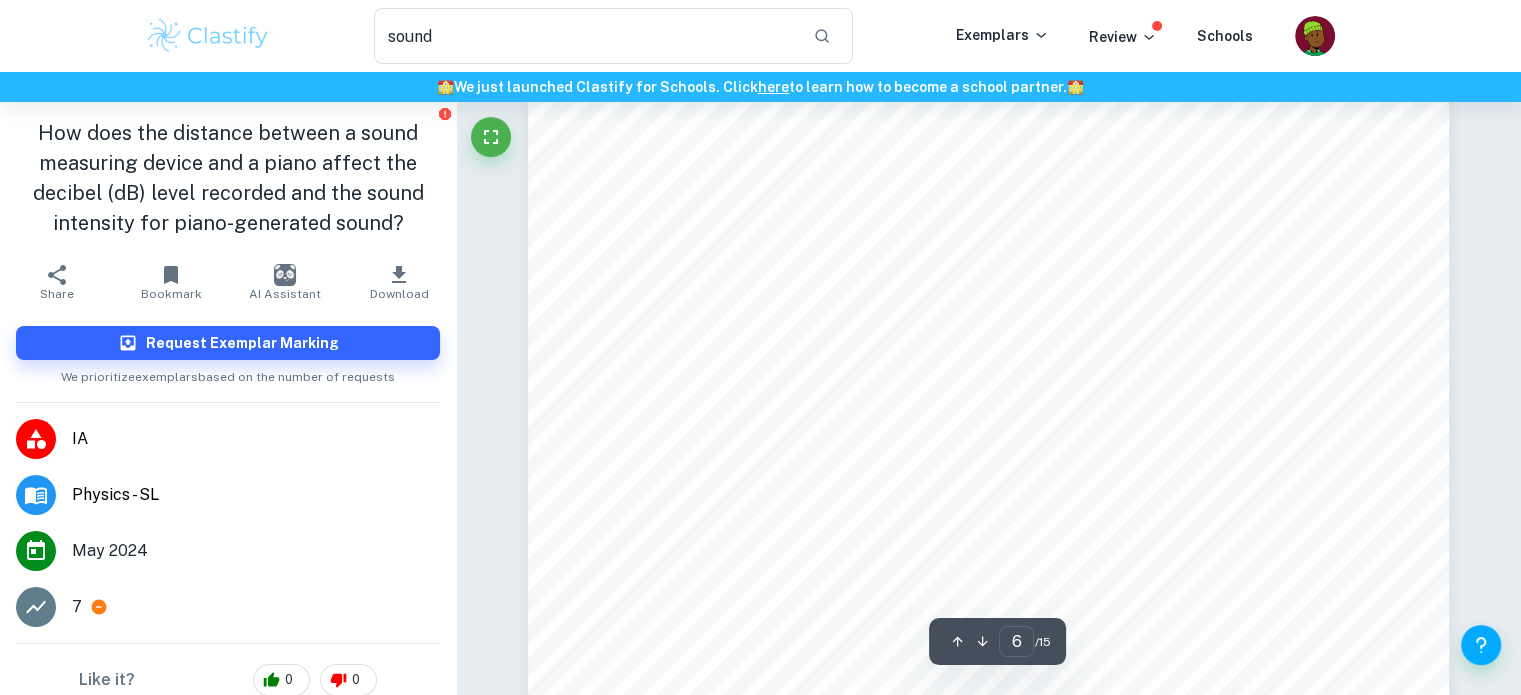 scroll, scrollTop: 6900, scrollLeft: 0, axis: vertical 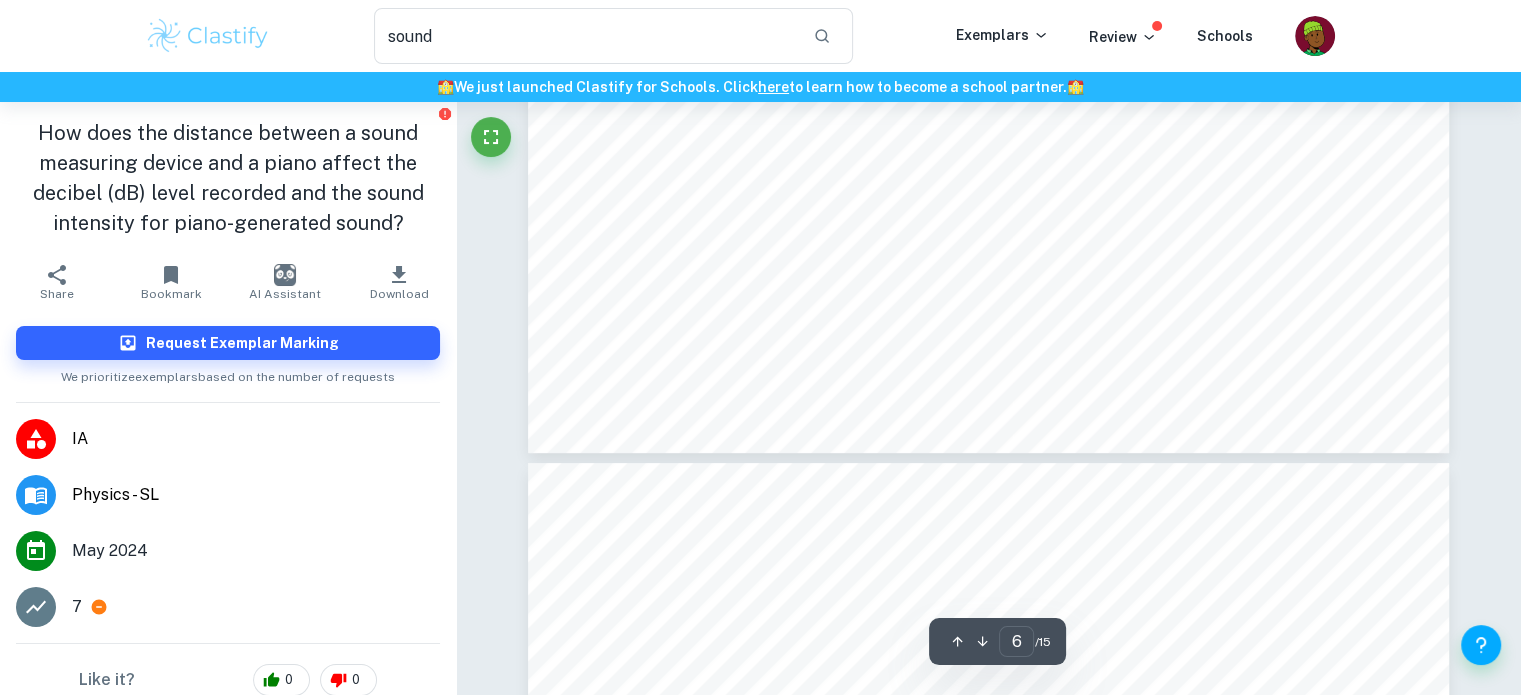 type on "7" 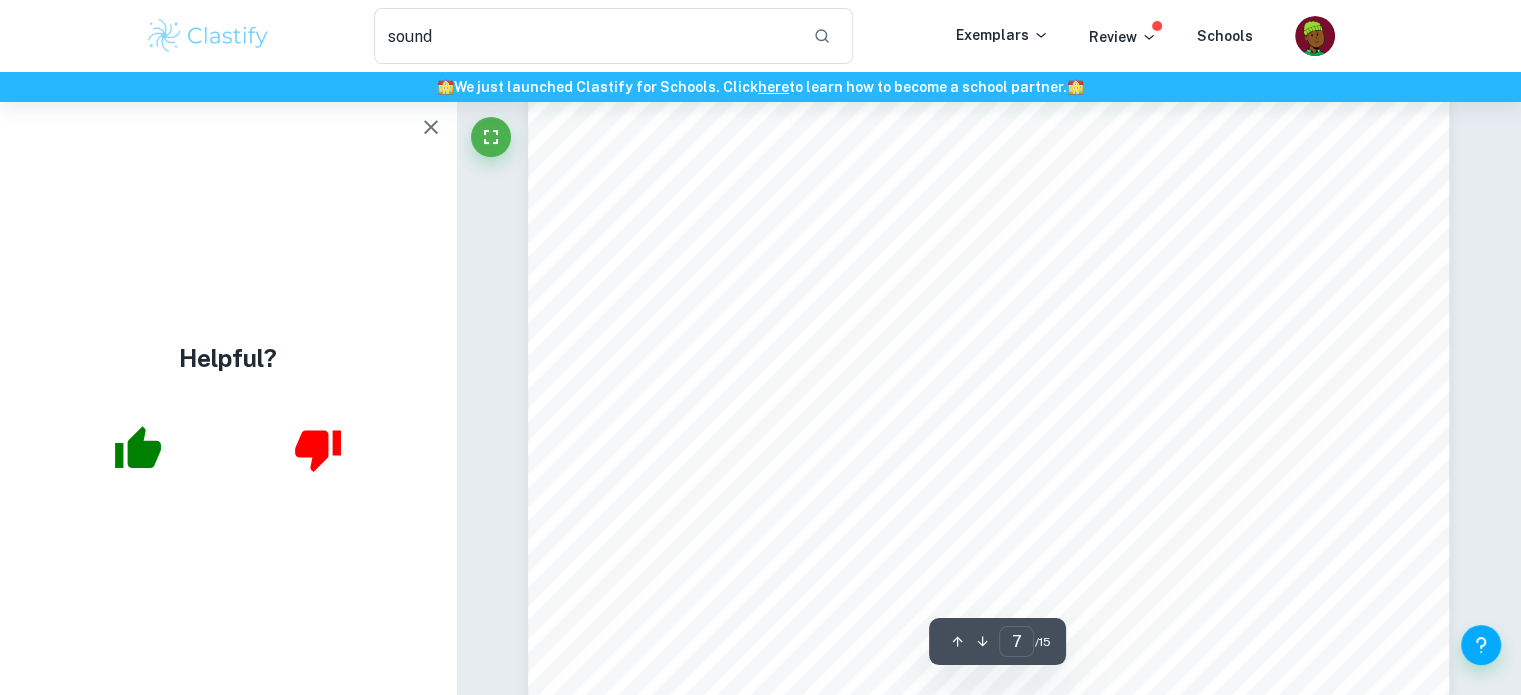 scroll, scrollTop: 8500, scrollLeft: 0, axis: vertical 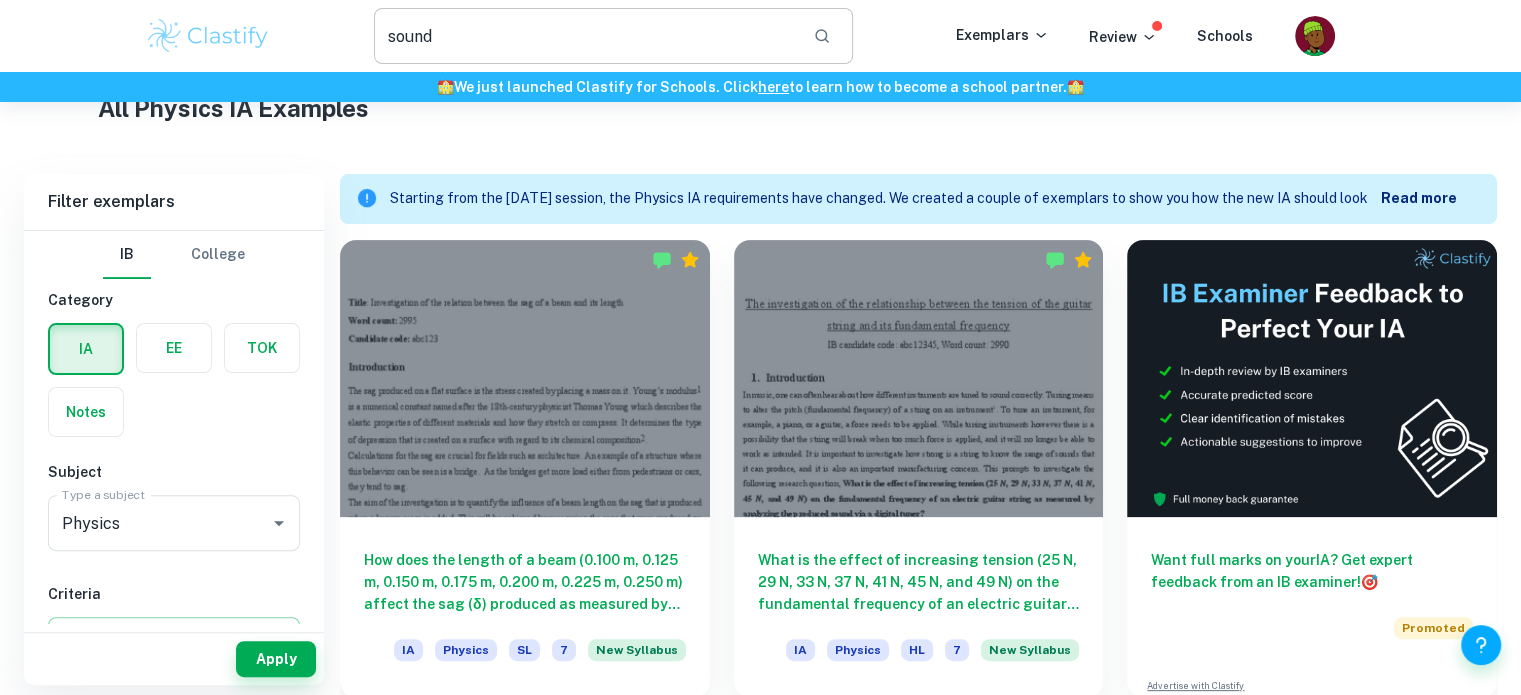 click on "sound" at bounding box center [585, 36] 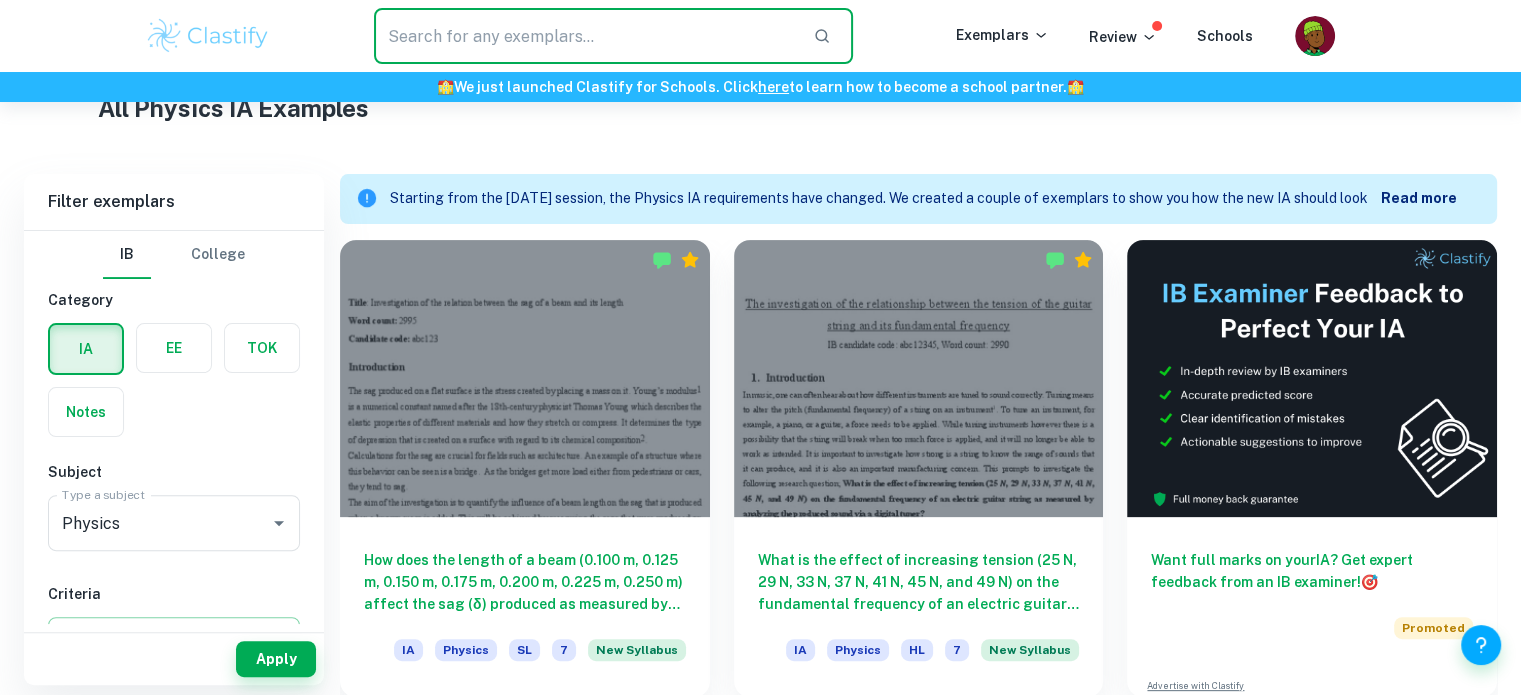 type on "sound" 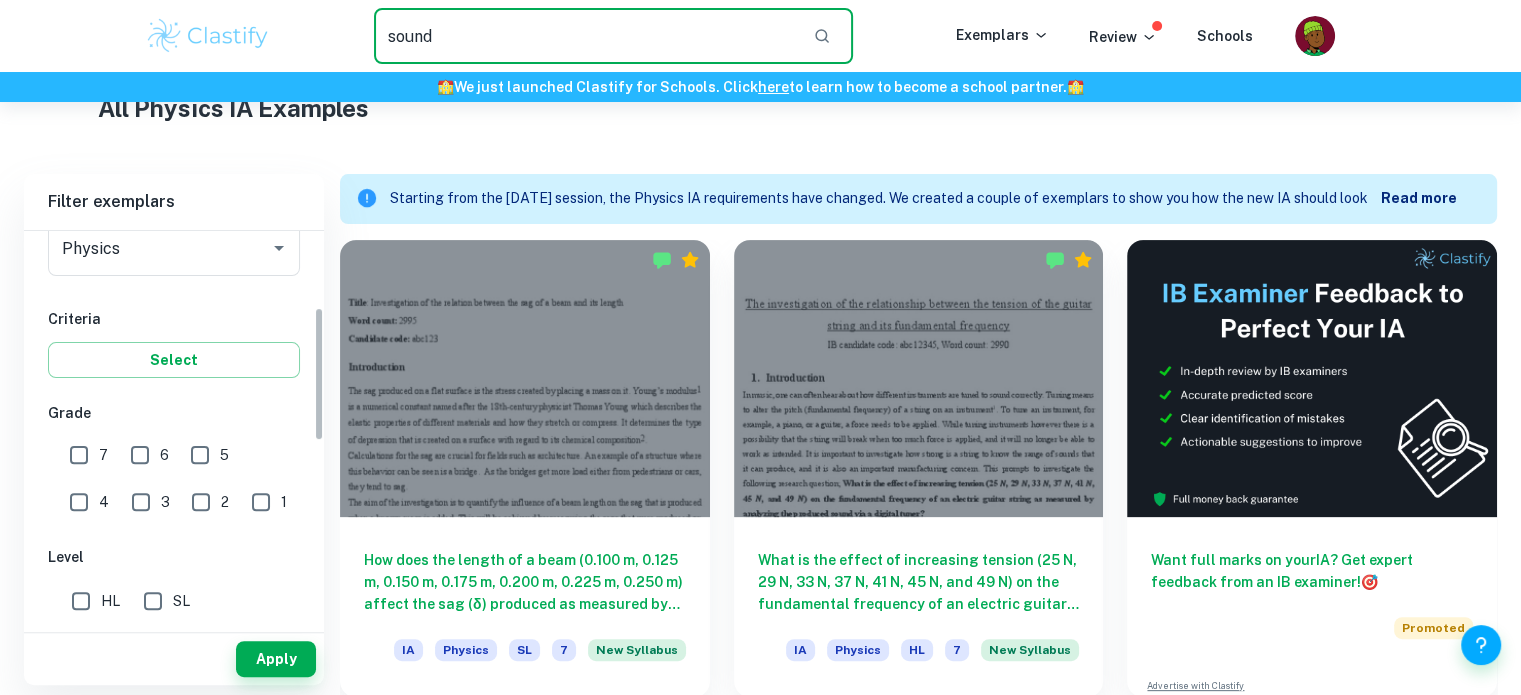 scroll, scrollTop: 300, scrollLeft: 0, axis: vertical 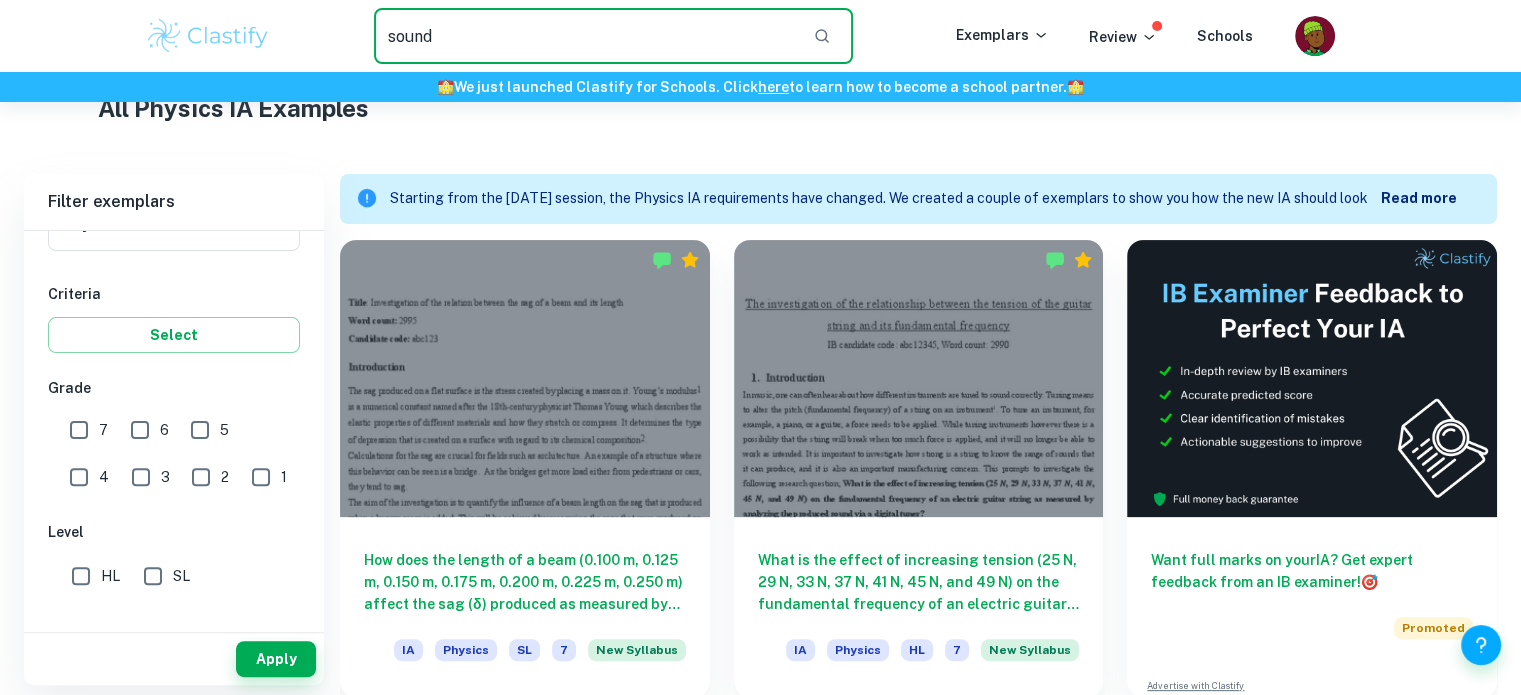 click on "HL" at bounding box center (81, 576) 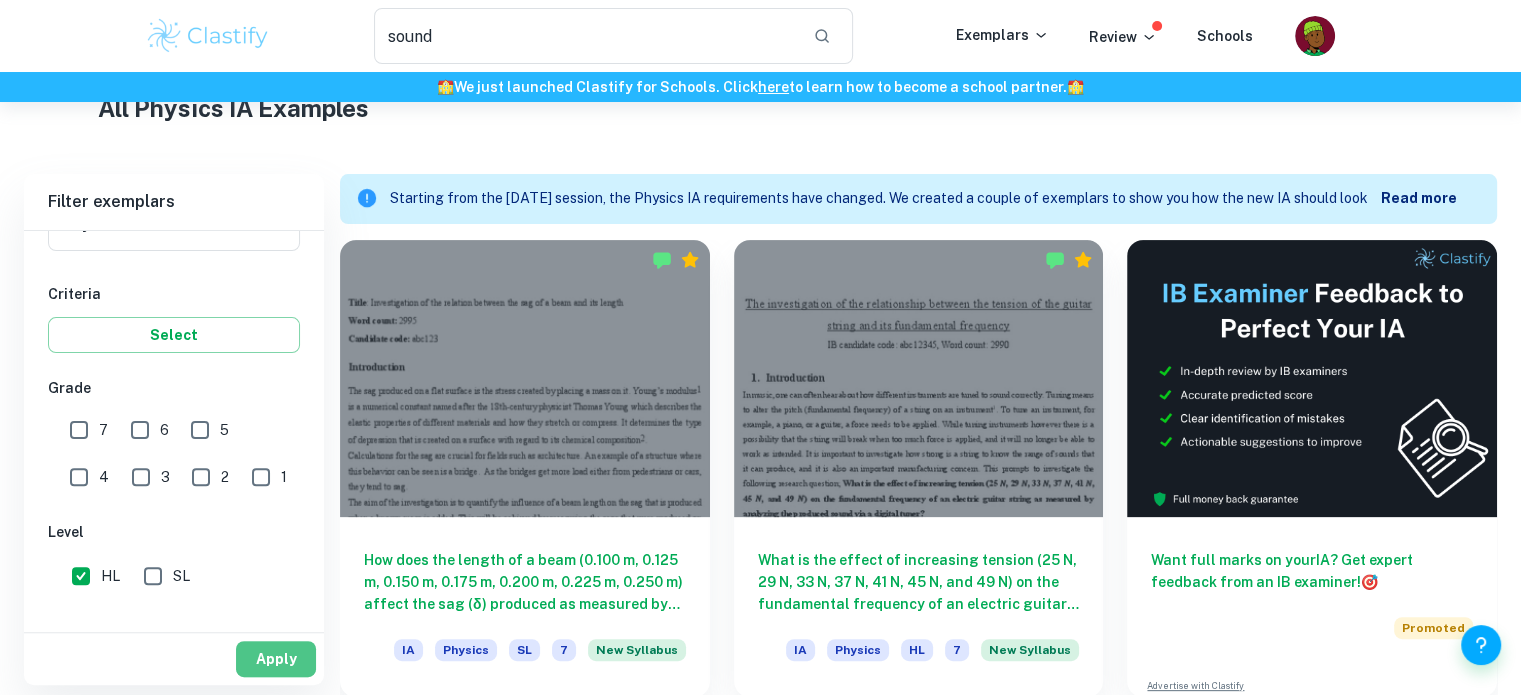 click on "Apply" at bounding box center (276, 659) 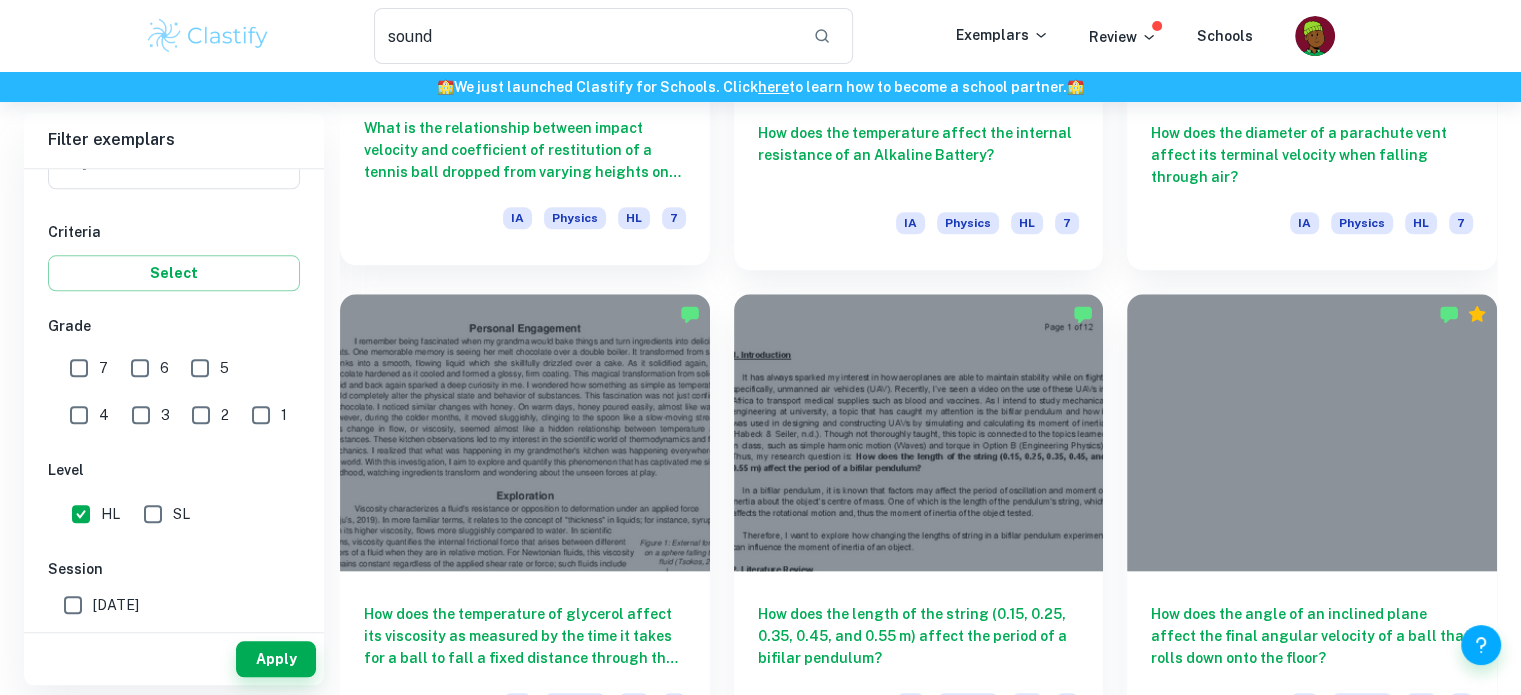 scroll, scrollTop: 2100, scrollLeft: 0, axis: vertical 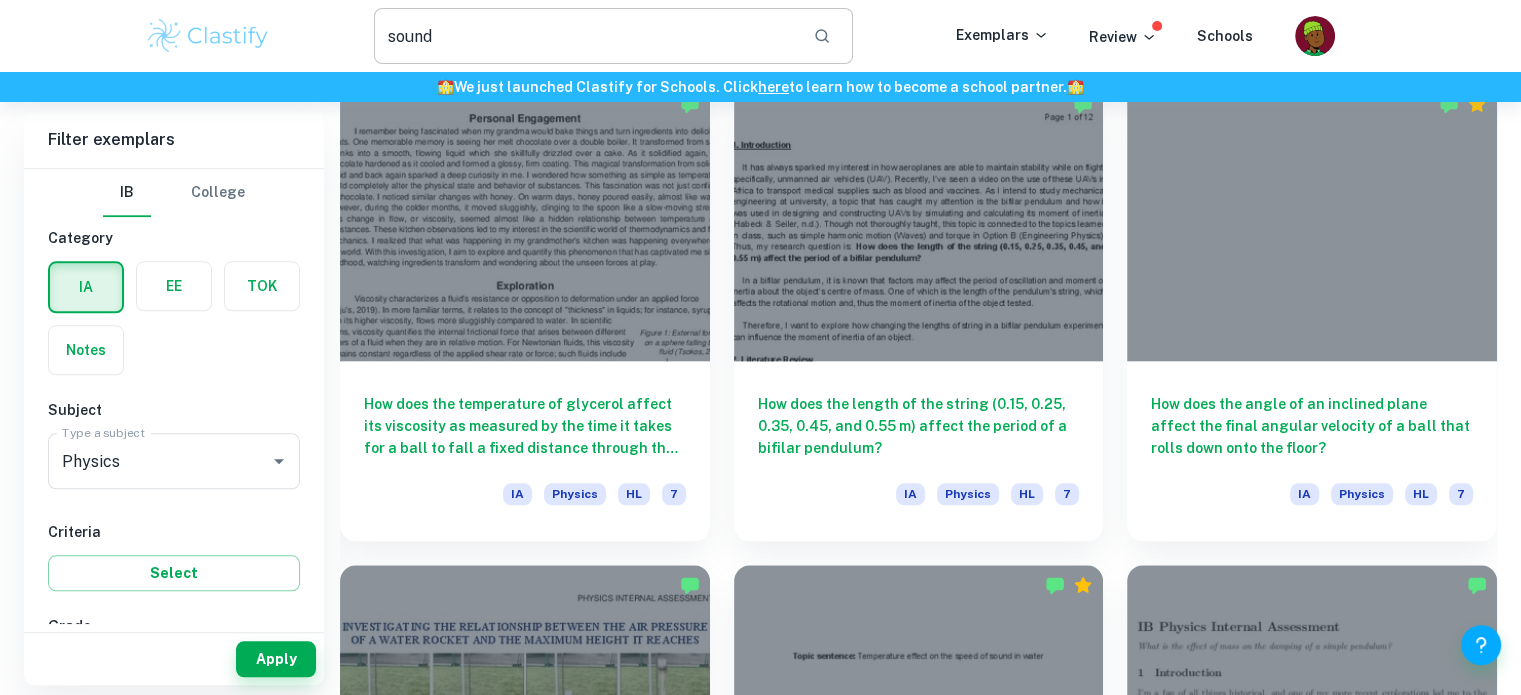 click on "sound" at bounding box center (585, 36) 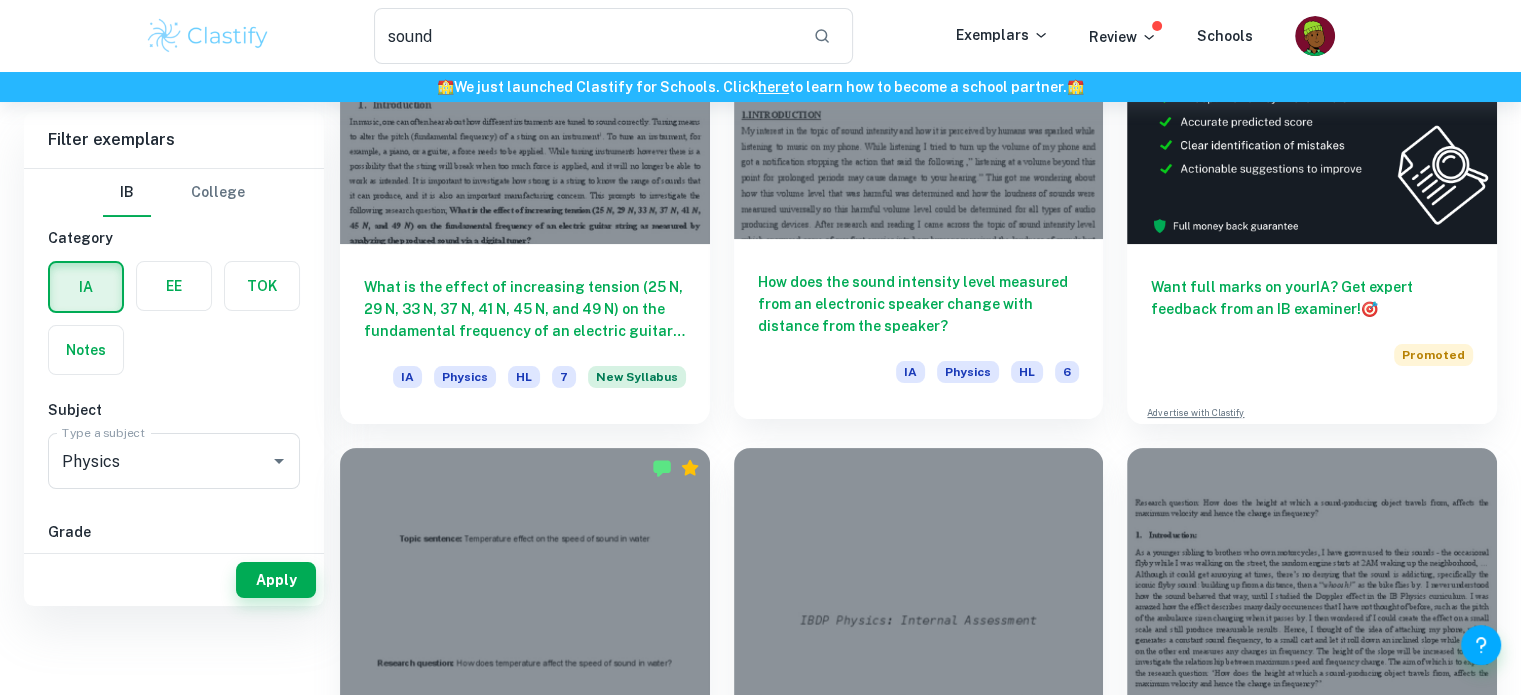 scroll, scrollTop: 0, scrollLeft: 0, axis: both 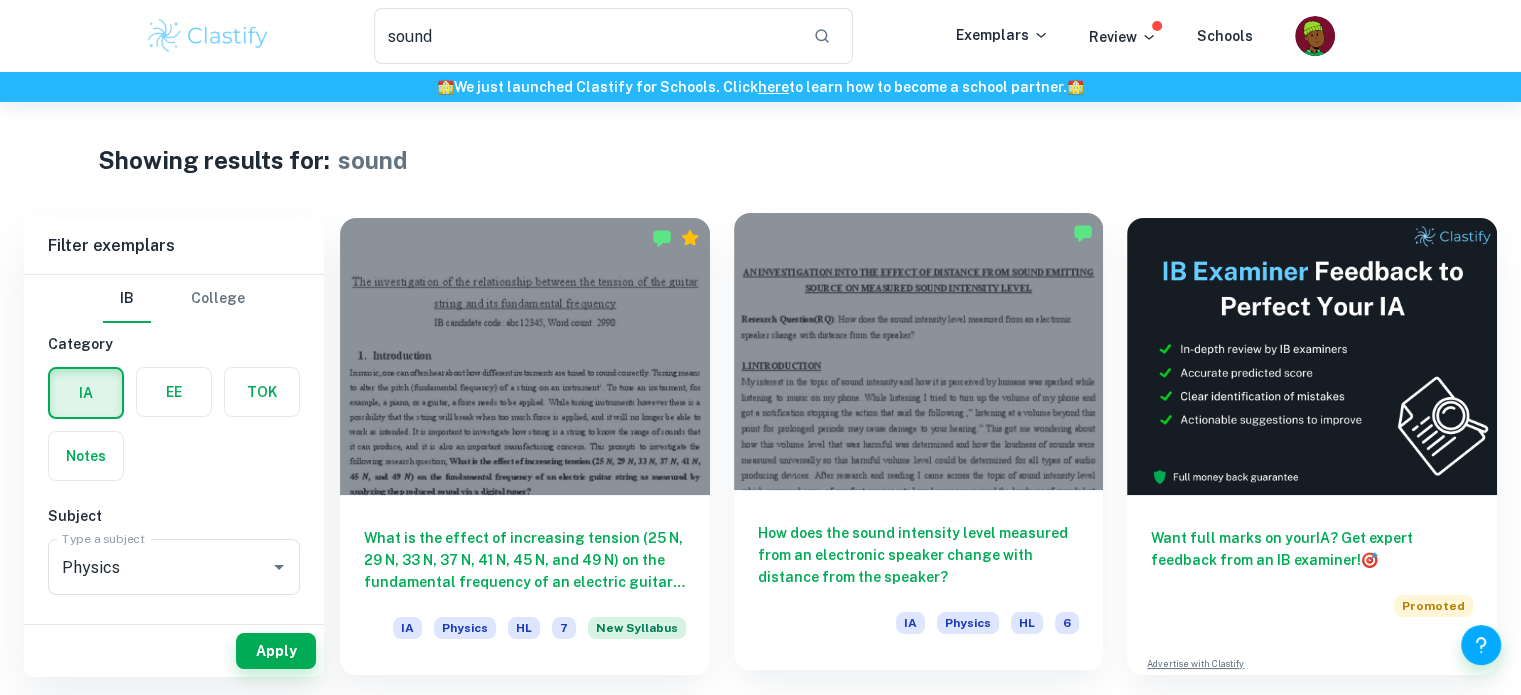 click at bounding box center [919, 351] 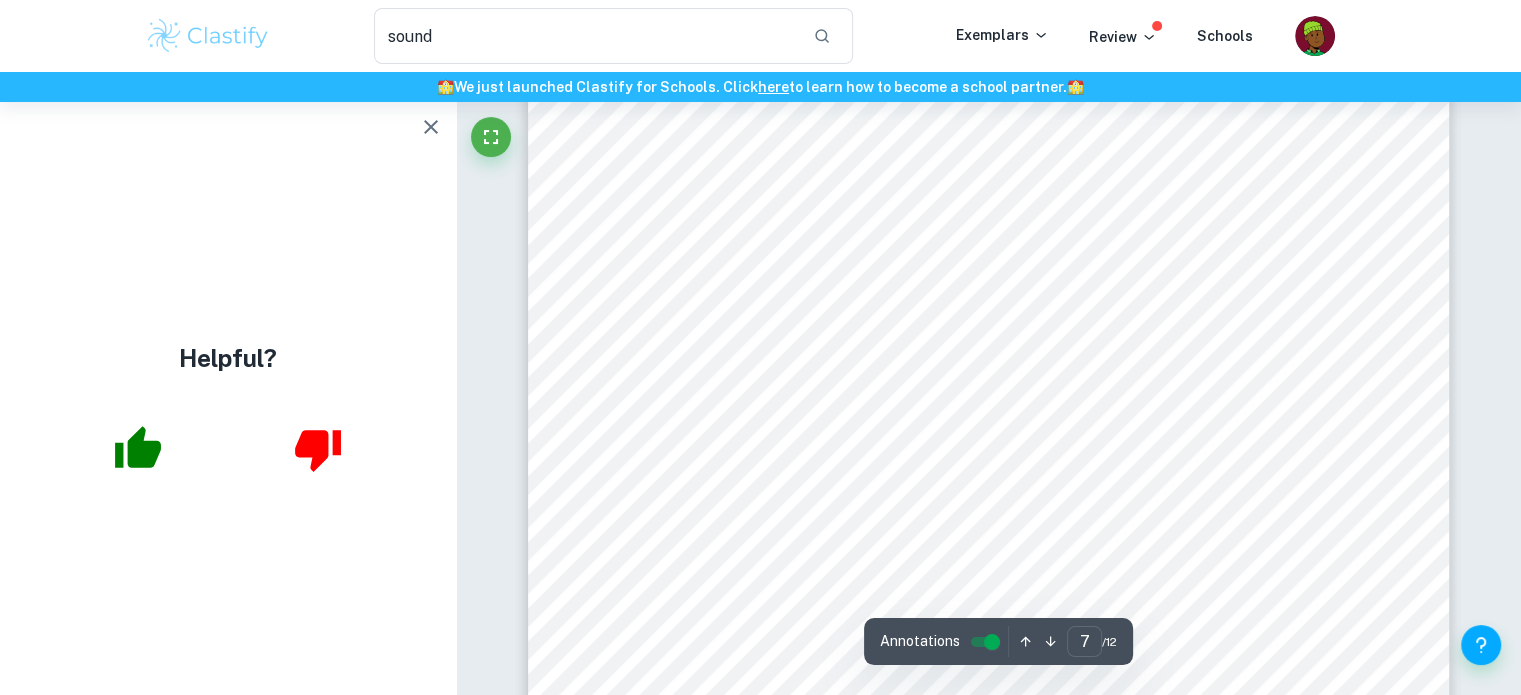 scroll, scrollTop: 7400, scrollLeft: 0, axis: vertical 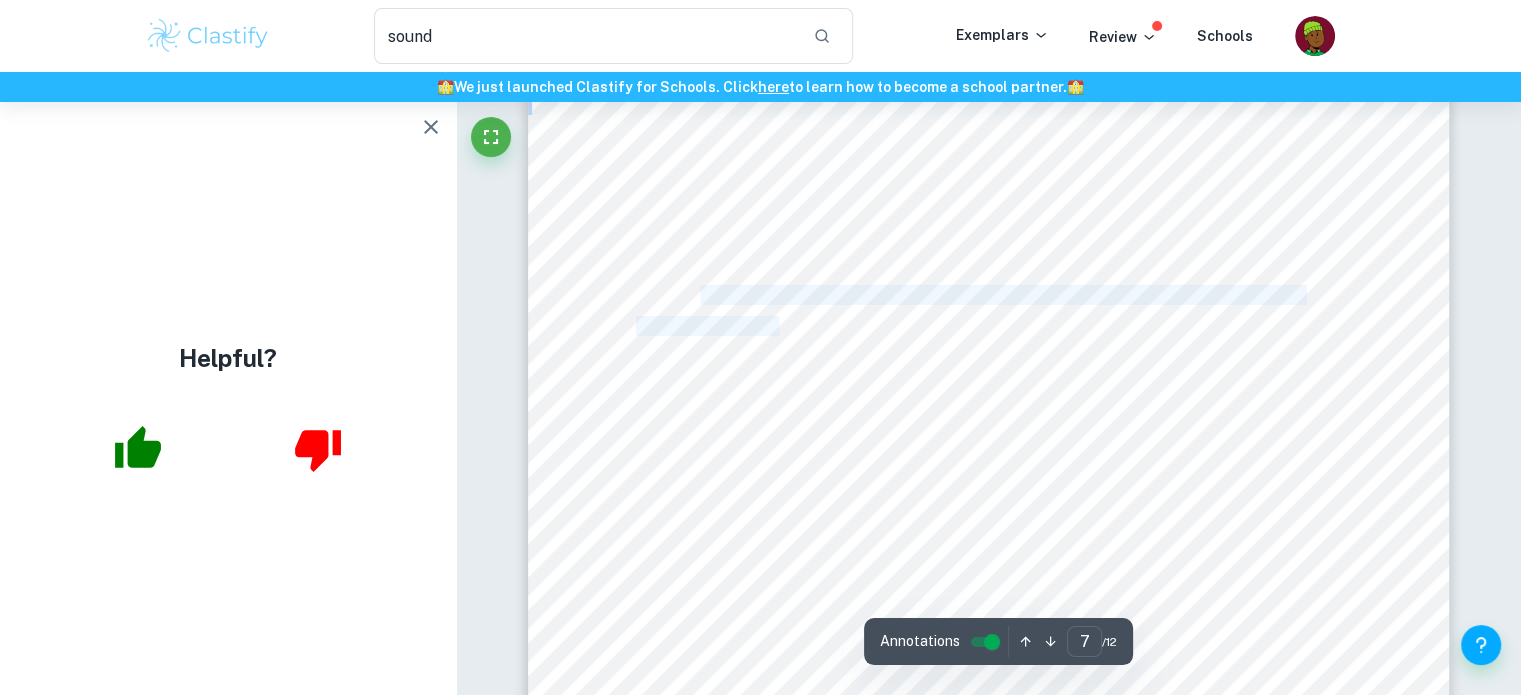 drag, startPoint x: 700, startPoint y: 302, endPoint x: 776, endPoint y: 326, distance: 79.69943 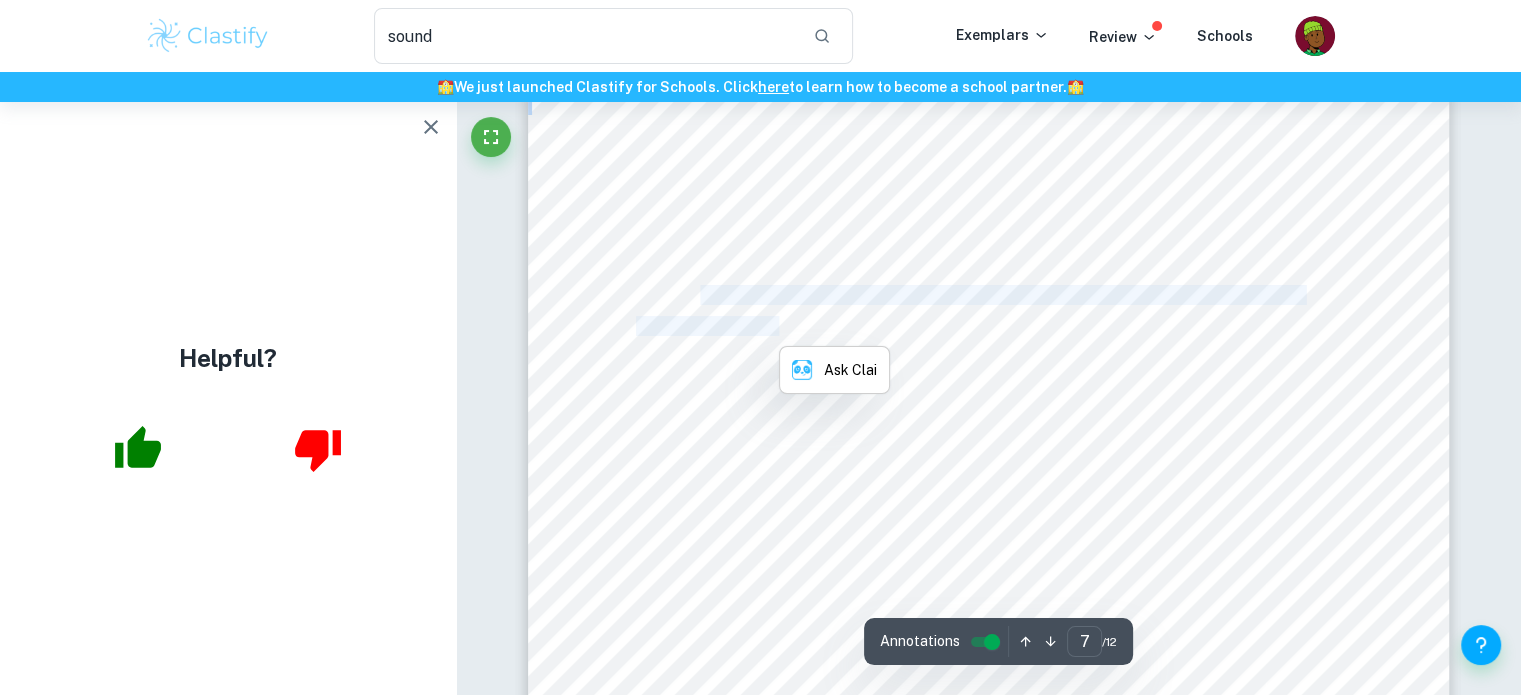 copy on "A raw data table showing the sound intensity level values for various distances from sound source" 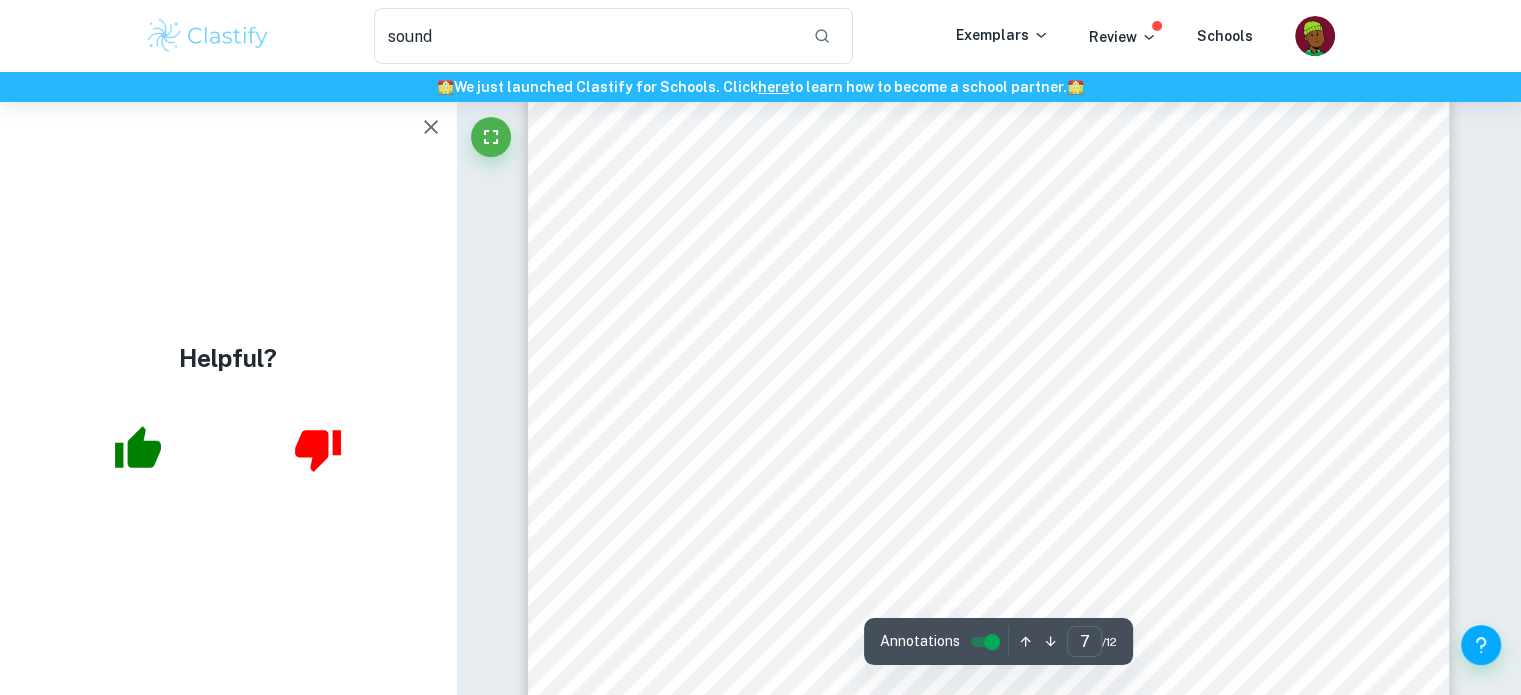 scroll, scrollTop: 7700, scrollLeft: 0, axis: vertical 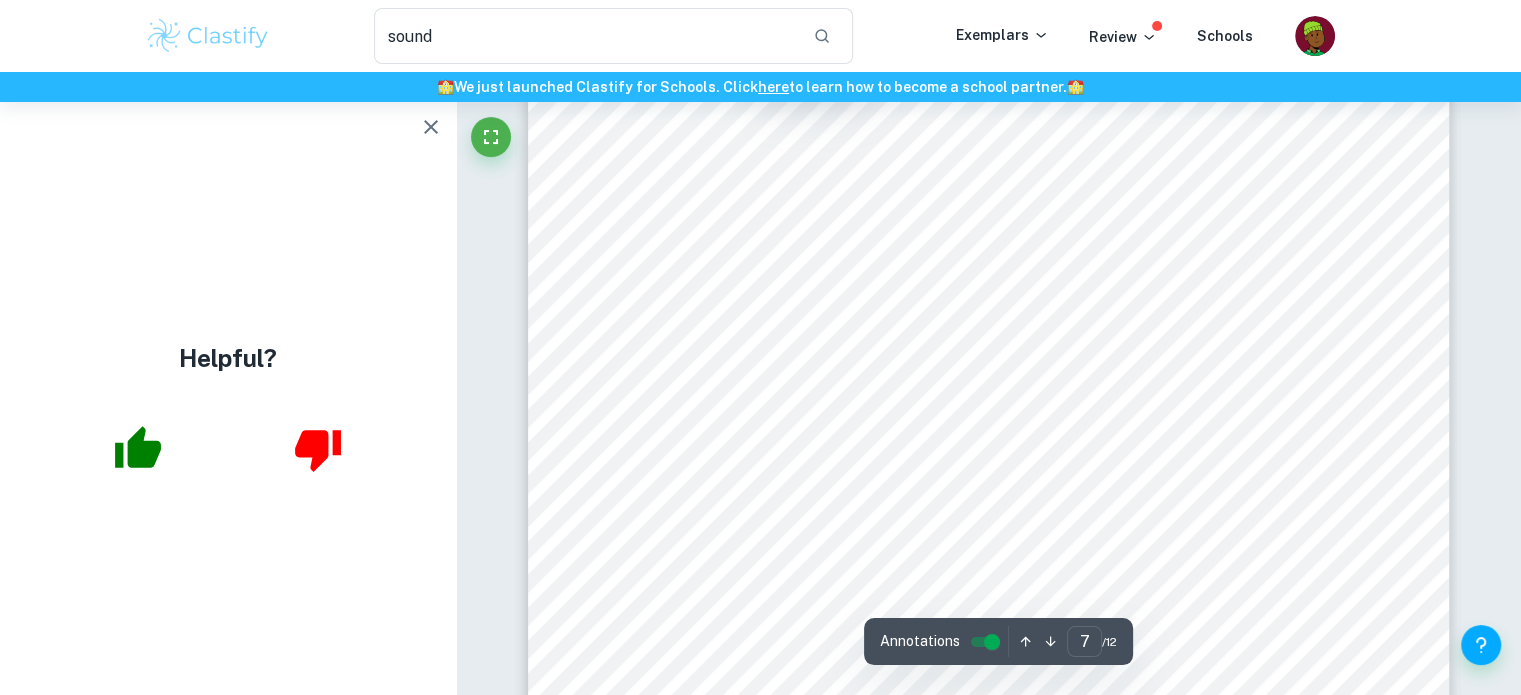 click on "[DOMAIN_NAME] COLLECTION AND PROCESSING Table 1: A raw data table showing the sound intensity level values for various distances from sound source Distance From Speaker (± 0.05 cm) 10   20   30   40   50 Trial   sound intensity level ( ) β (± 1.5 dB) sound intensity level ( ) β (± 1.5 dB) sound intensity level ( ) β (± 1.5 dB) sound intensity level ( ) β (± 1.5 dB) sound intensity level ( ) β (± 1.5 dB) 1   80.3   75.0   70.5   68.8   66.3 2   80.1   74.4   69.2   67.4   66.3 3   78.9   73.2   68.9   67.1   65.2 4   79.2   74.5   71.1   68.2   66.3 5   78.5   73.3   70.3   68.6   65.4 Mean Value(dB)   79.4   74.1   70.0   68.0   65.9 Standard Deviation(s) 0.77   0.79   0.92   0.74   0.55" at bounding box center [989, 378] 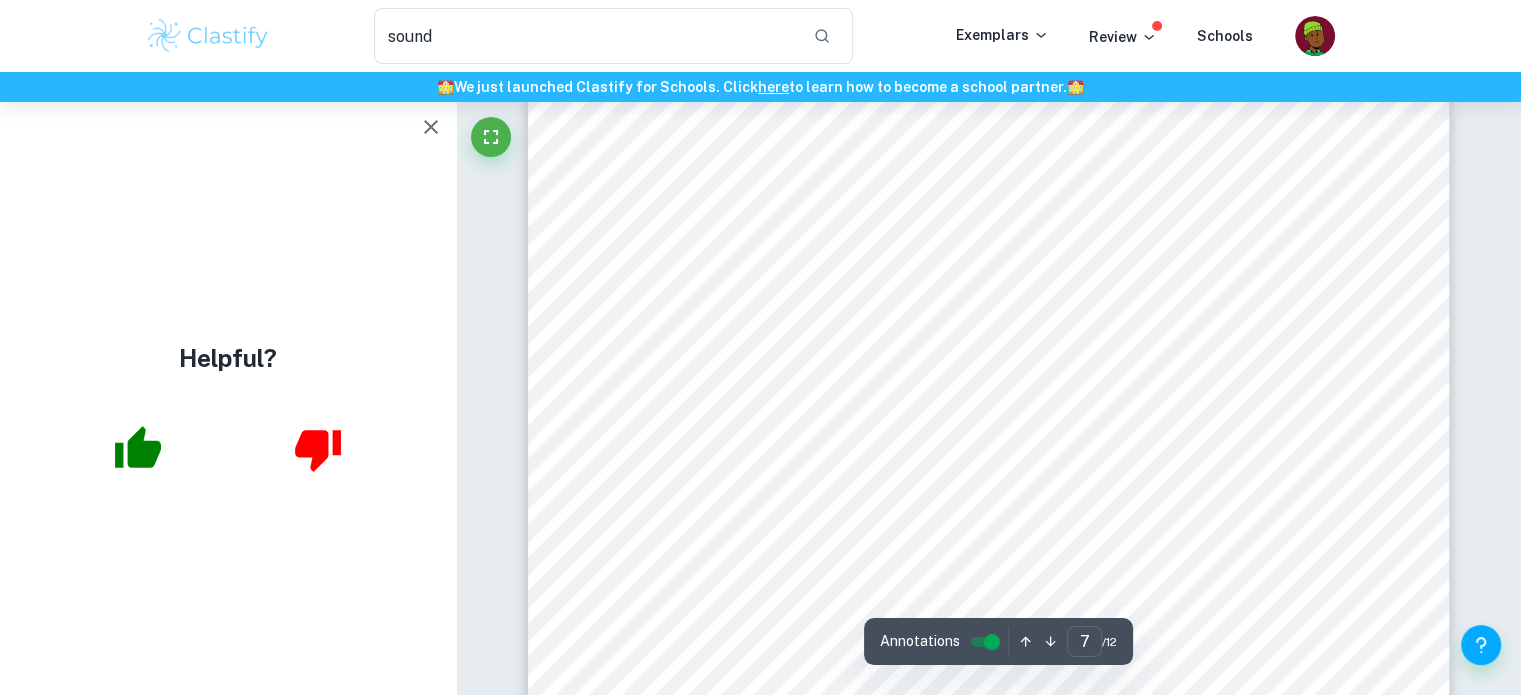 scroll, scrollTop: 7686, scrollLeft: 0, axis: vertical 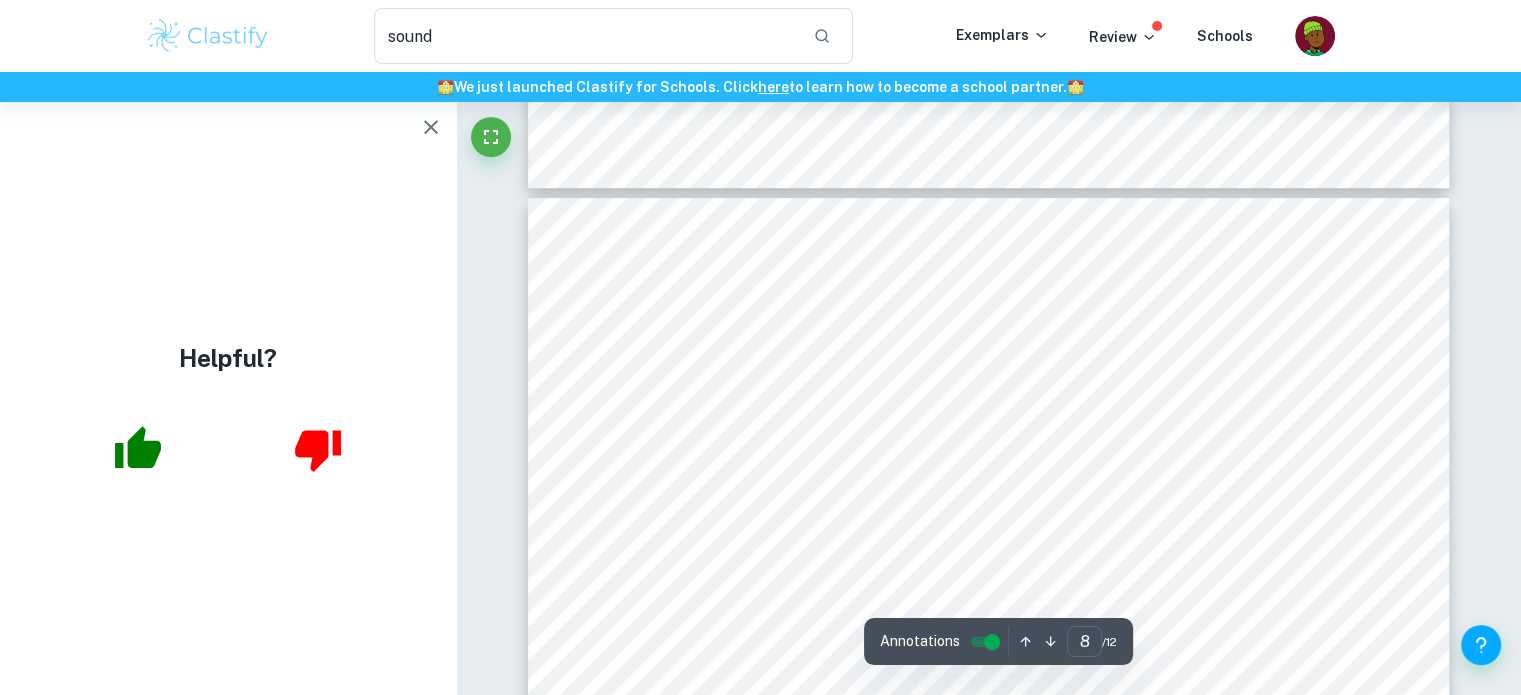 type on "7" 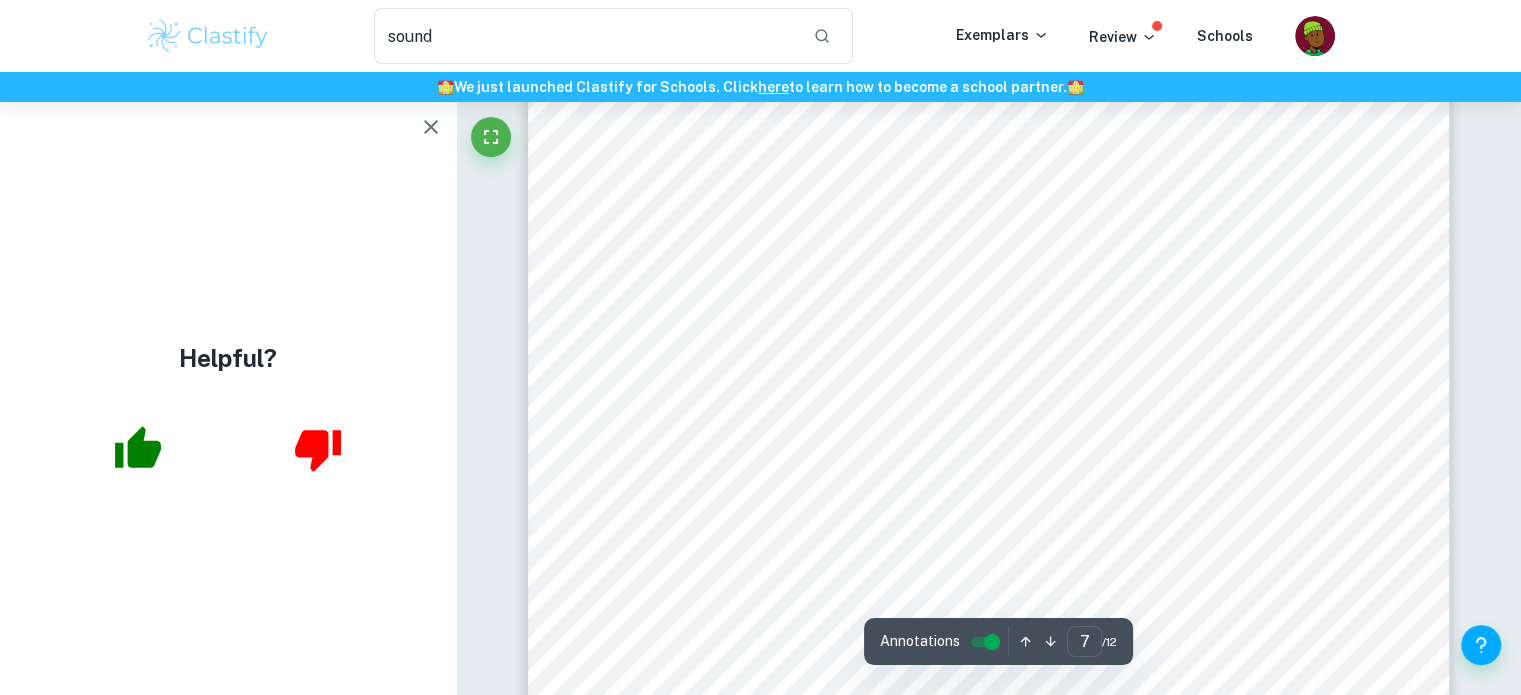 scroll, scrollTop: 7654, scrollLeft: 0, axis: vertical 